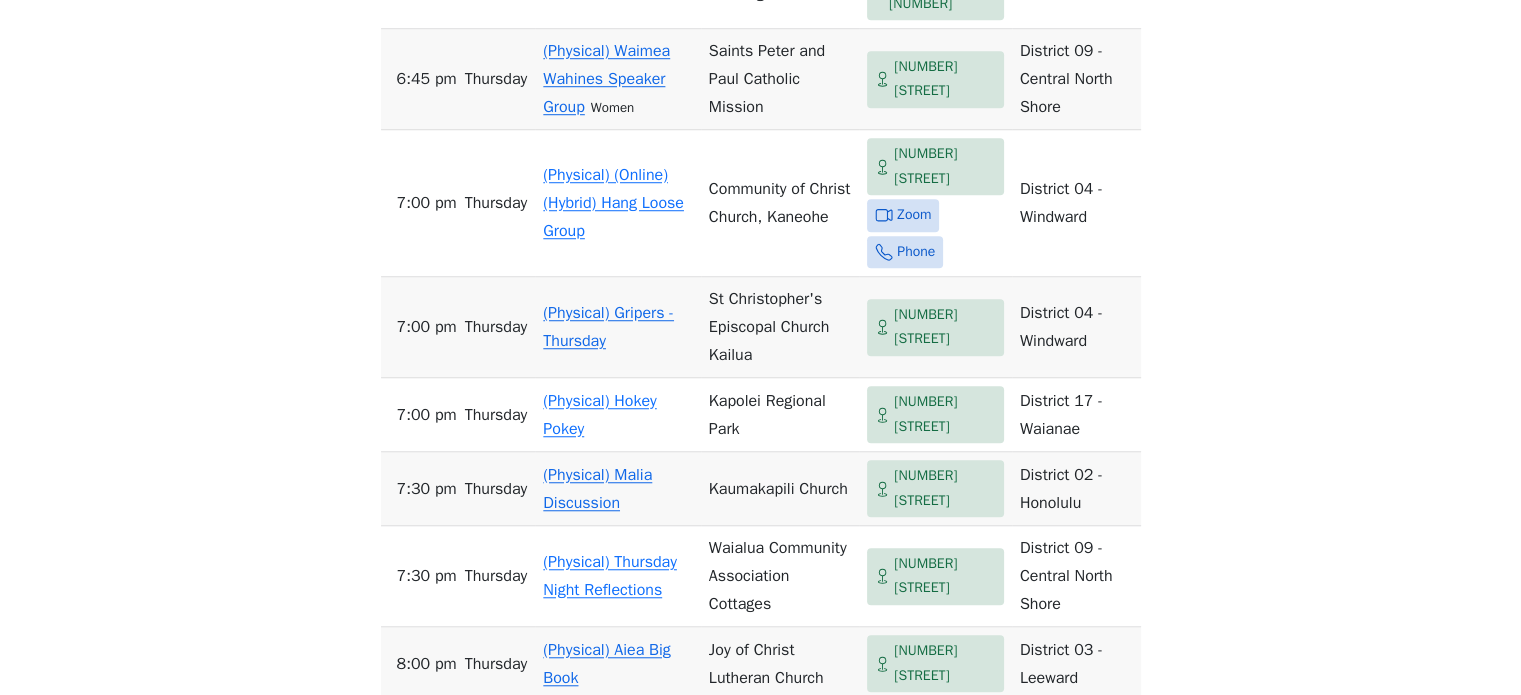 scroll, scrollTop: 1500, scrollLeft: 0, axis: vertical 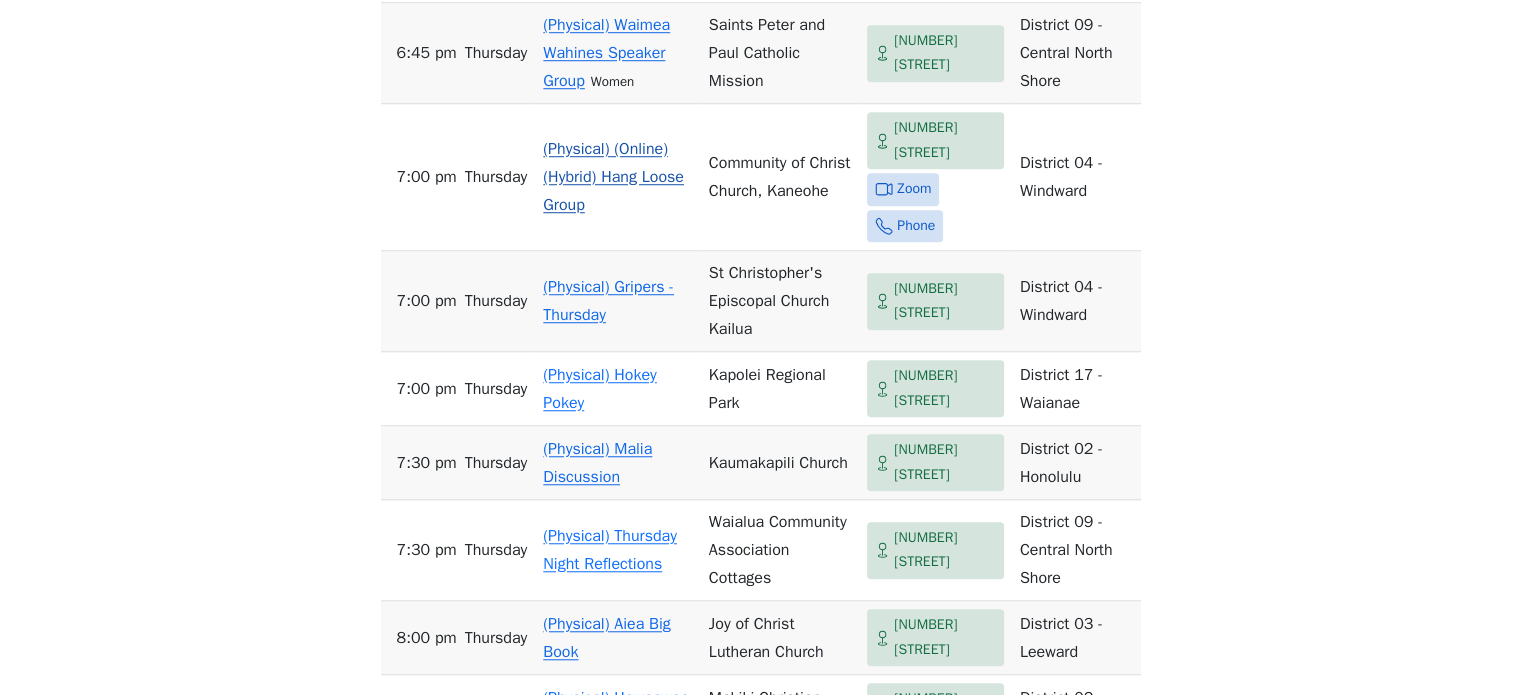 click on "(Physical) (Online) (Hybrid) Hang Loose Group" at bounding box center (613, 177) 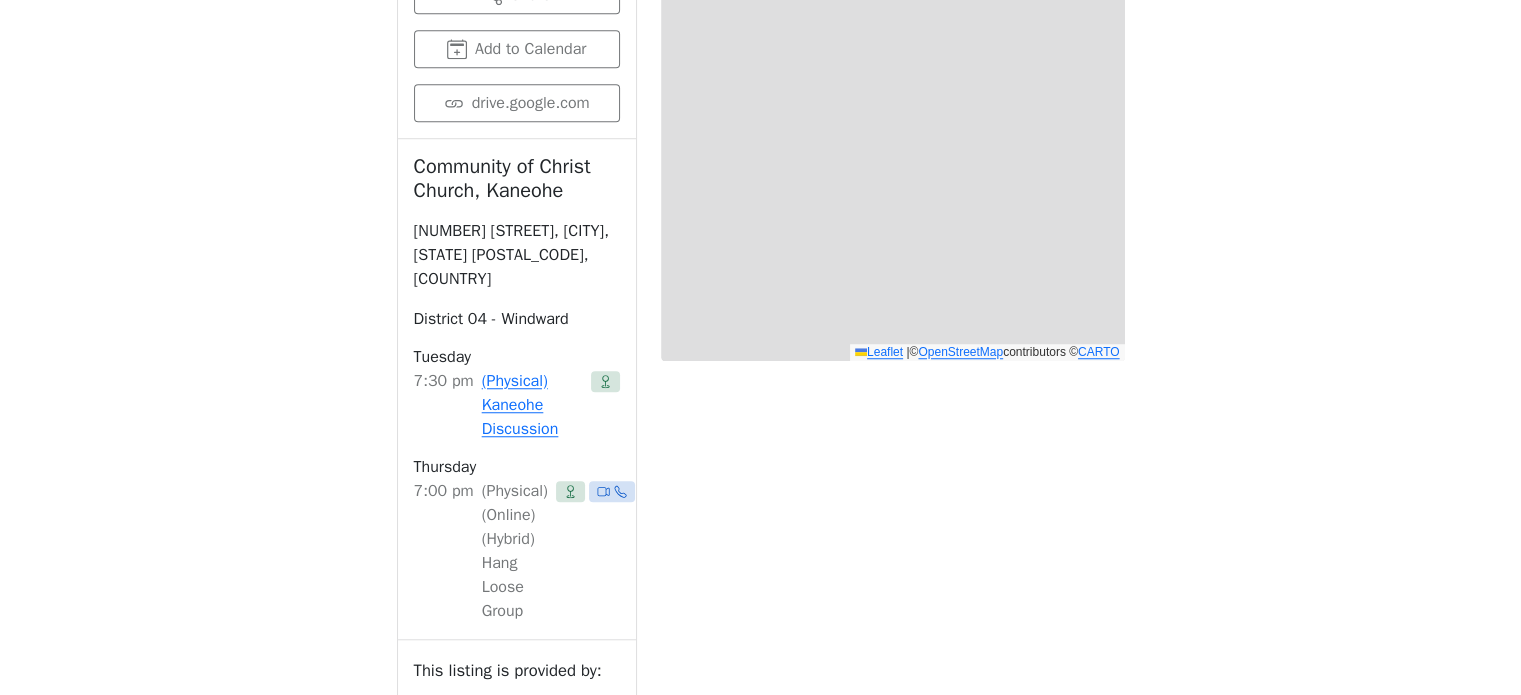 scroll, scrollTop: 698, scrollLeft: 0, axis: vertical 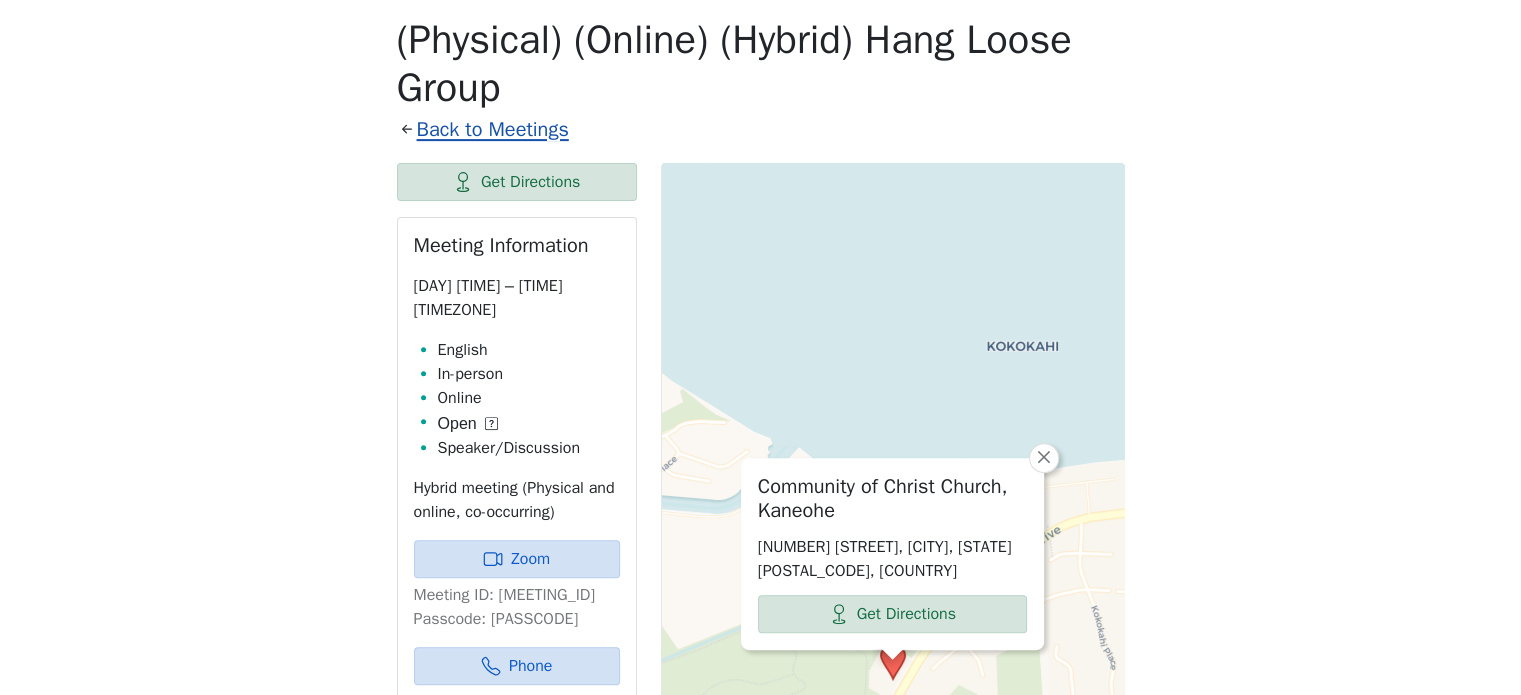 click on "Back to Meetings" at bounding box center (493, 129) 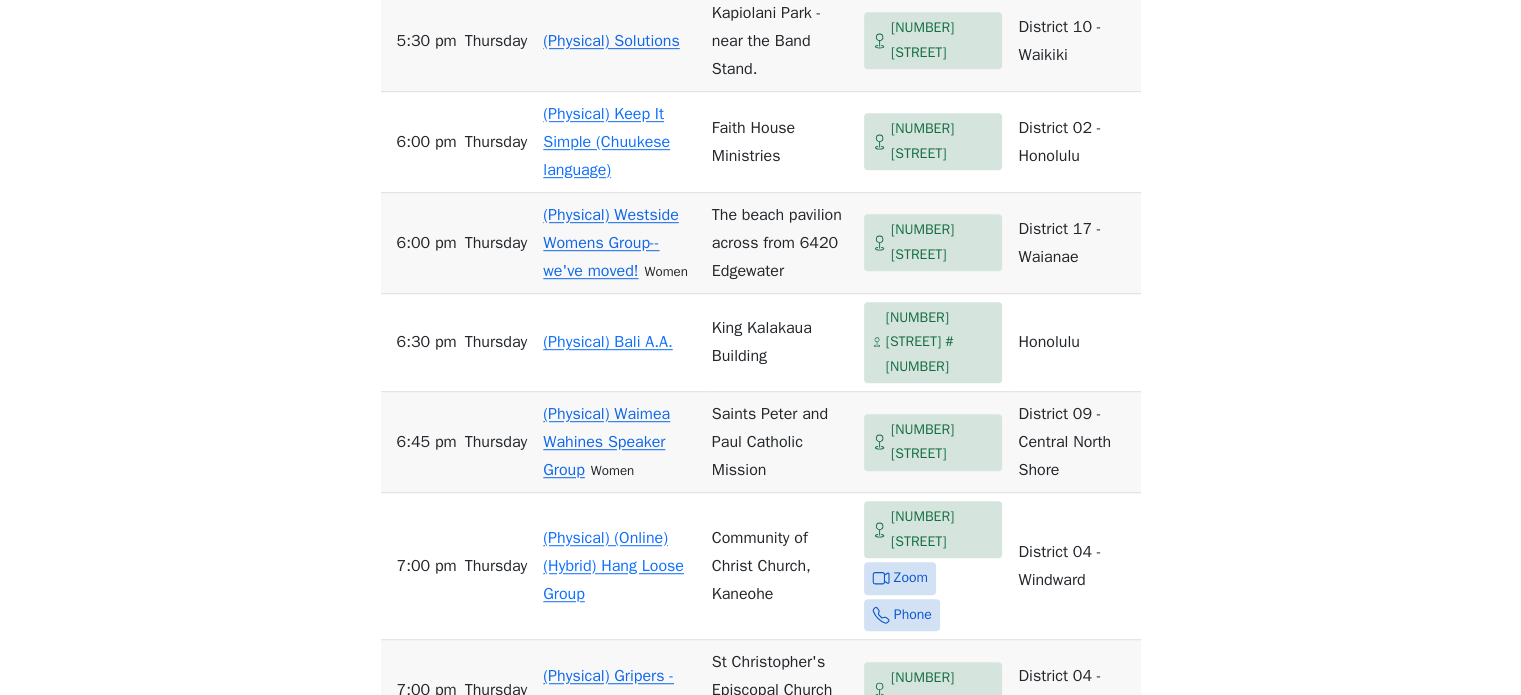 scroll, scrollTop: 1198, scrollLeft: 0, axis: vertical 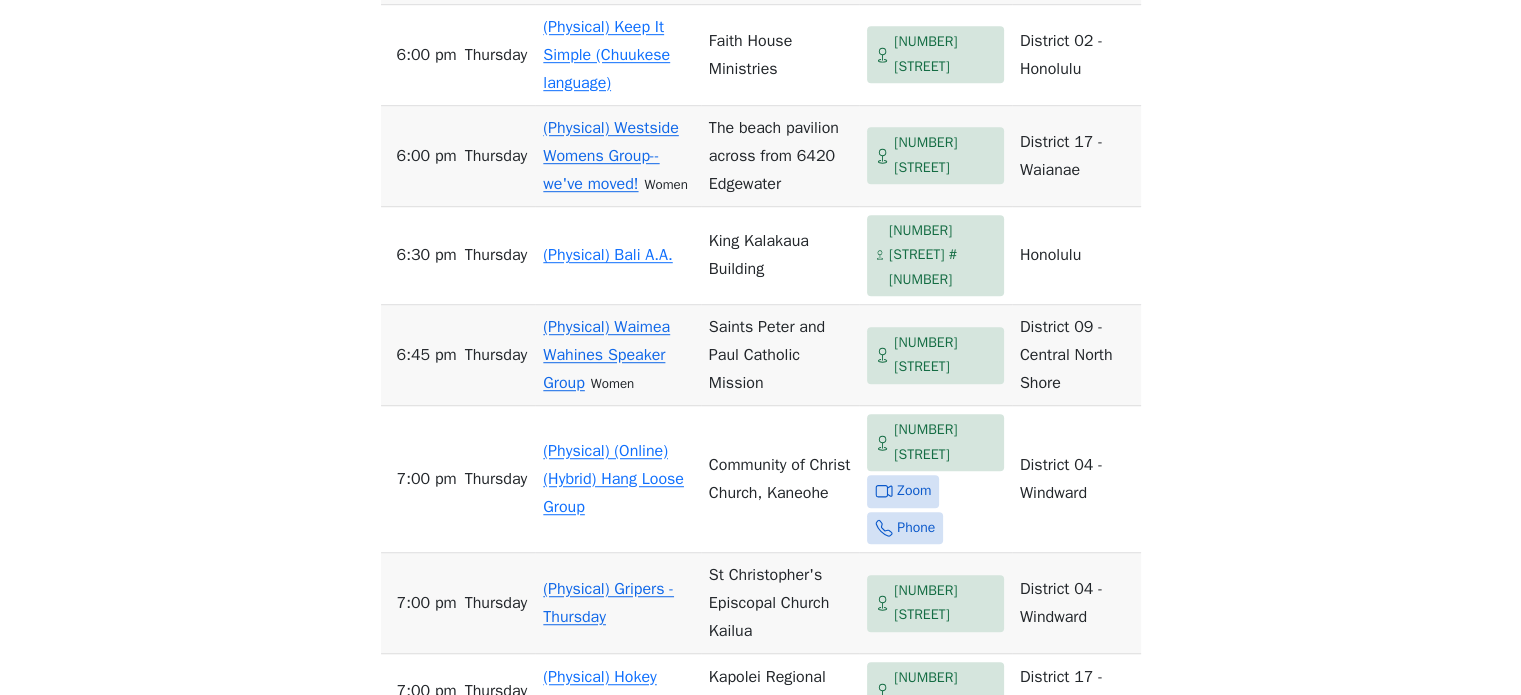 click on "(Physical) Gripers - Thursday" at bounding box center [608, 603] 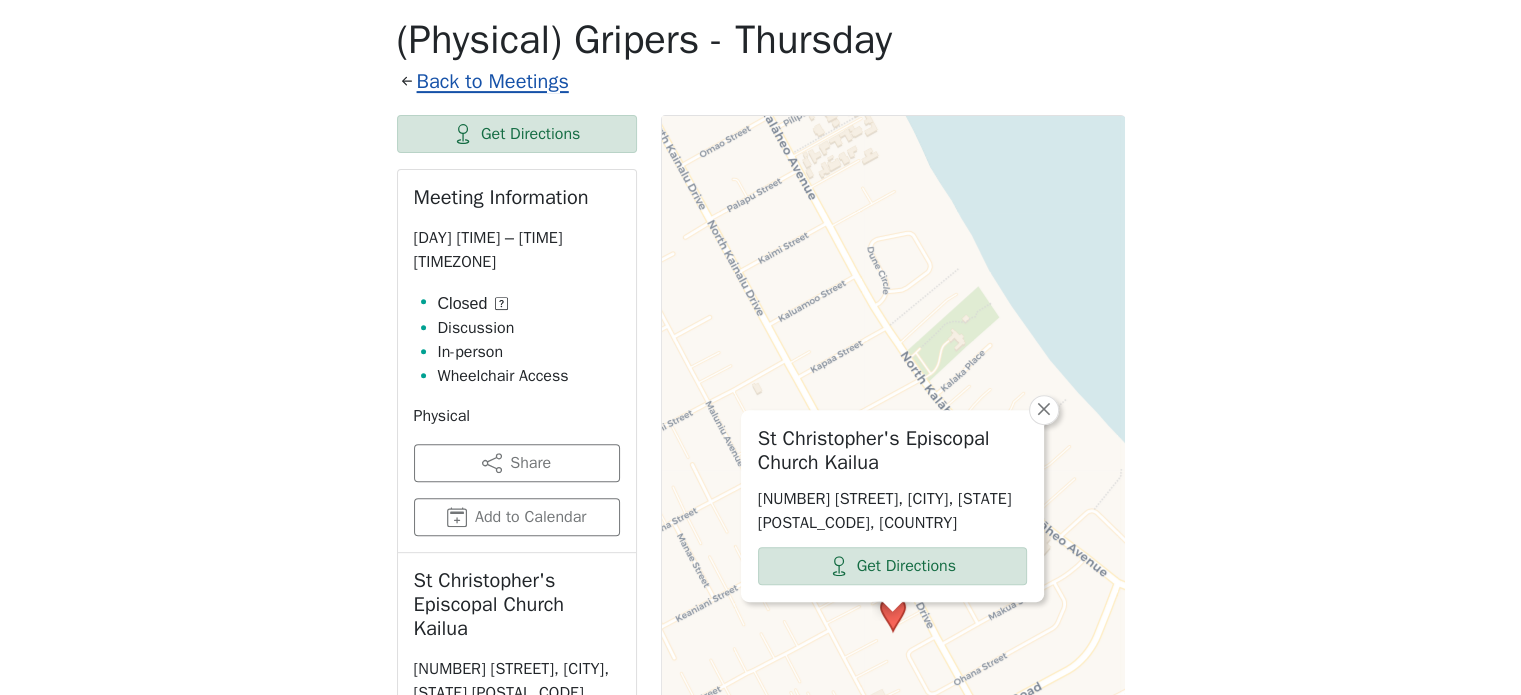 click on "Back to Meetings" at bounding box center (493, 81) 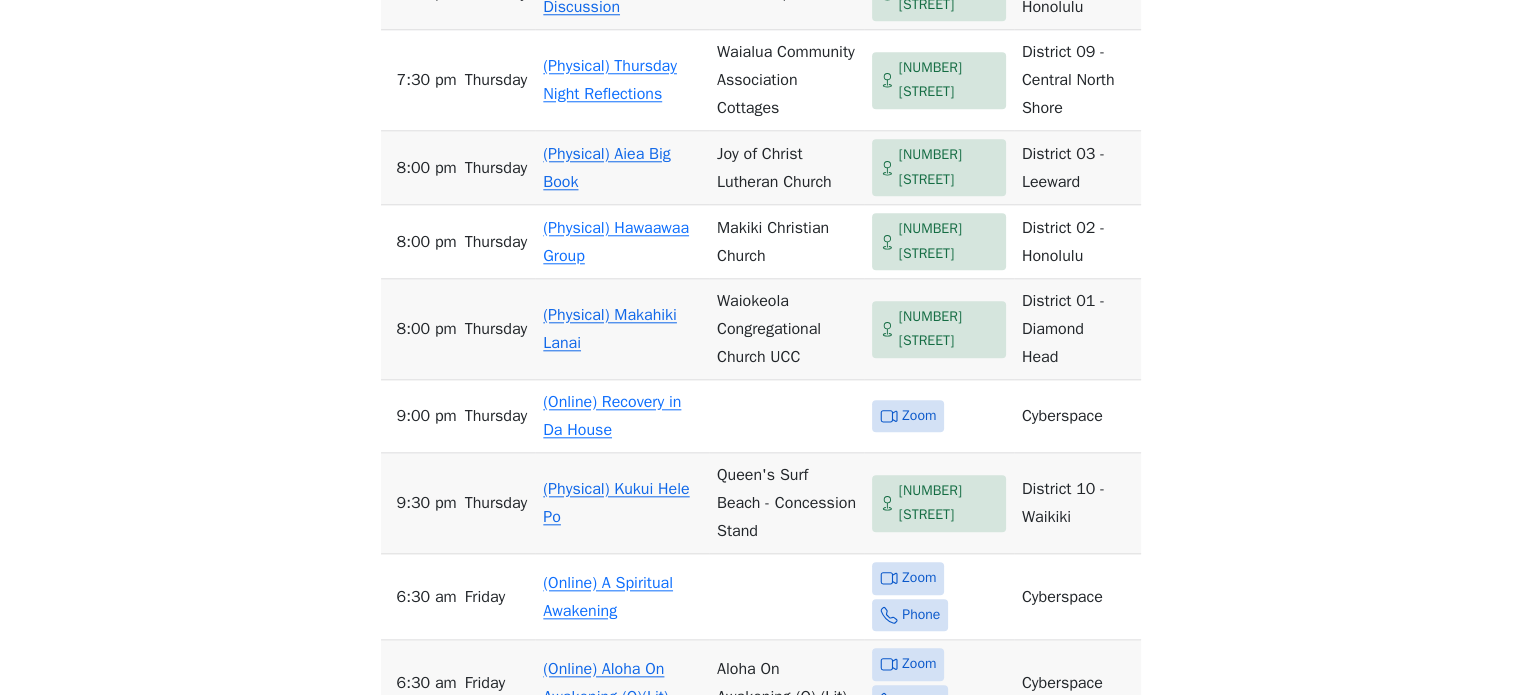scroll, scrollTop: 1998, scrollLeft: 0, axis: vertical 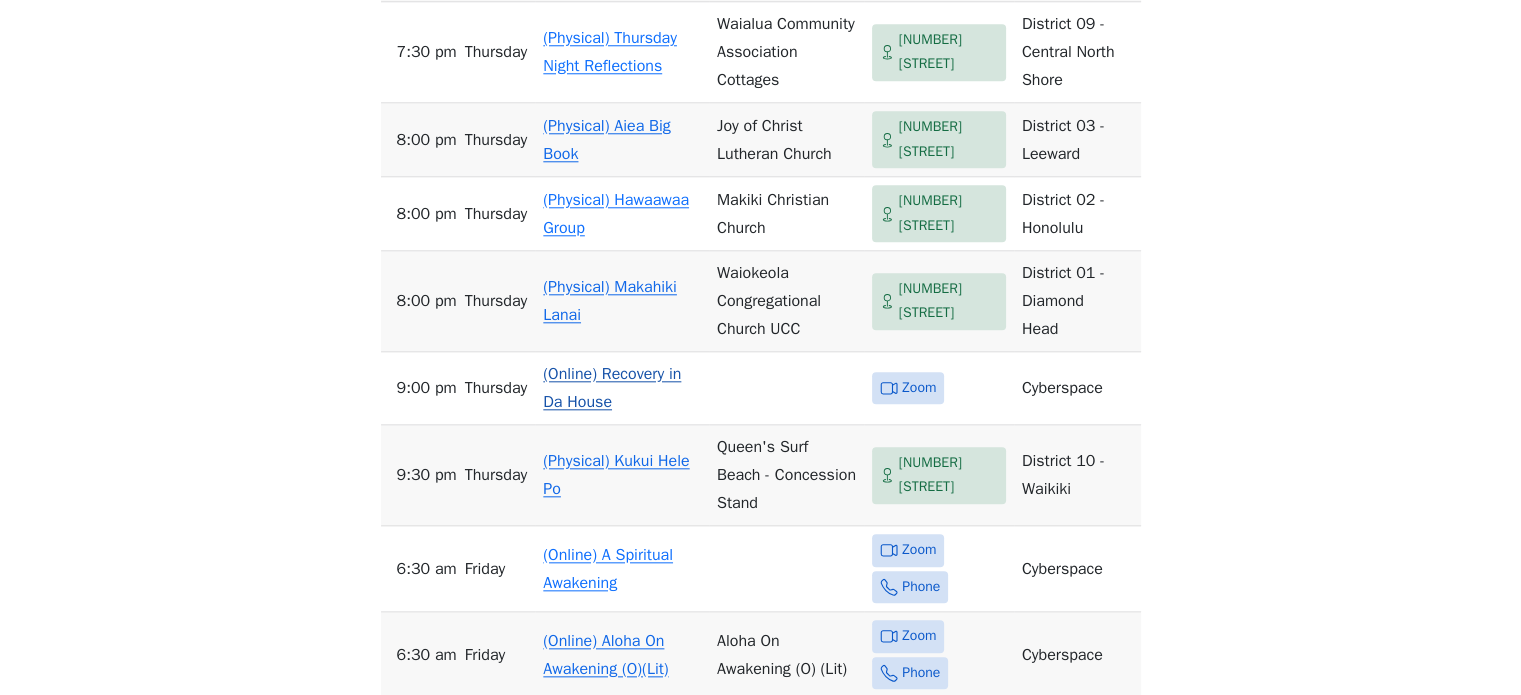 click on "(Online) Recovery in Da House" at bounding box center [612, 388] 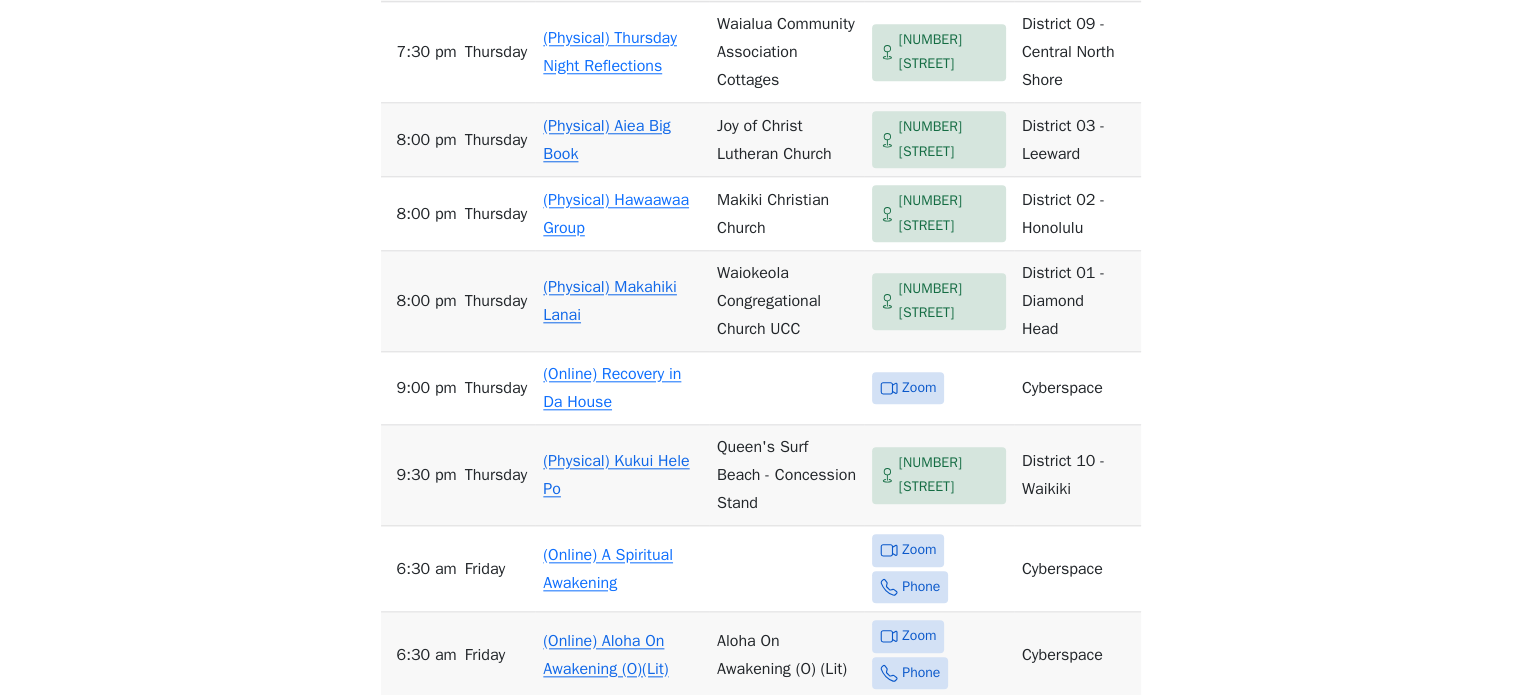 scroll, scrollTop: 698, scrollLeft: 0, axis: vertical 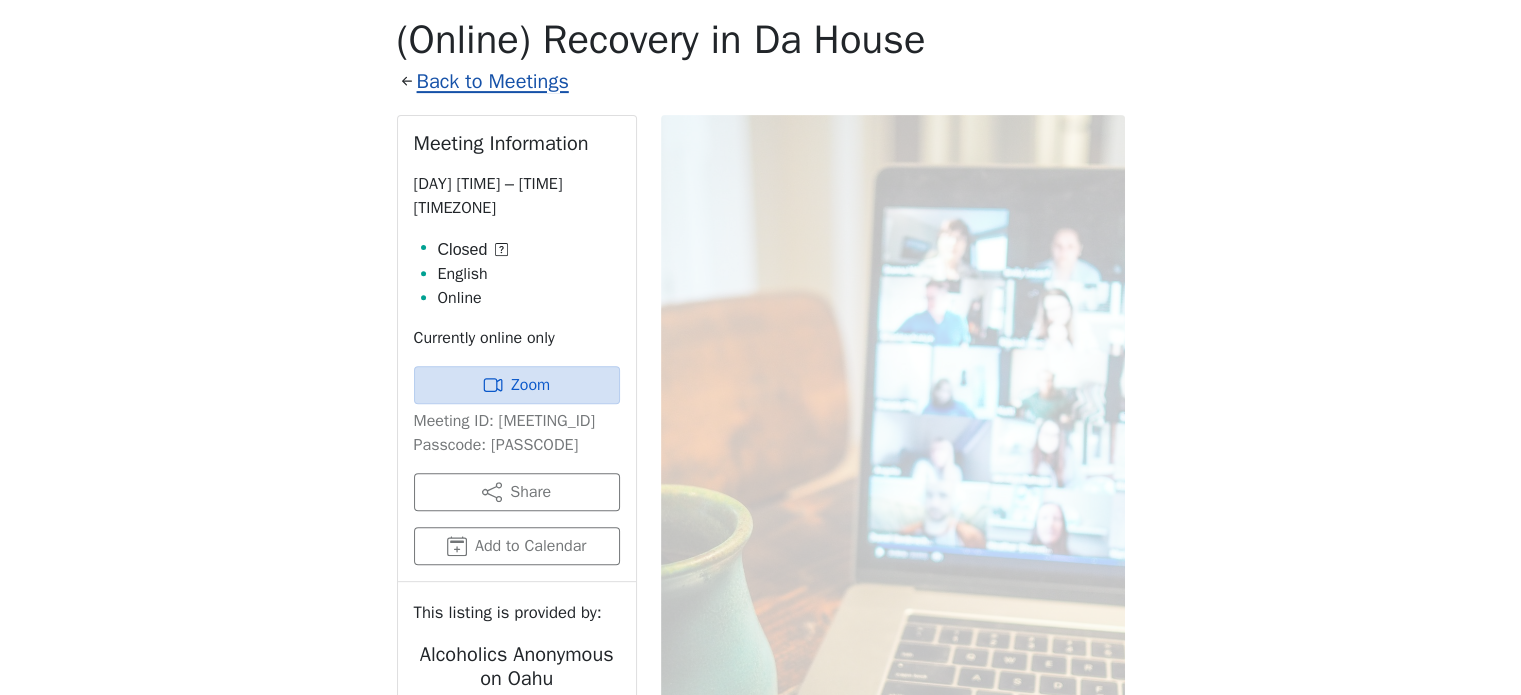click on "Back to Meetings" at bounding box center (493, 81) 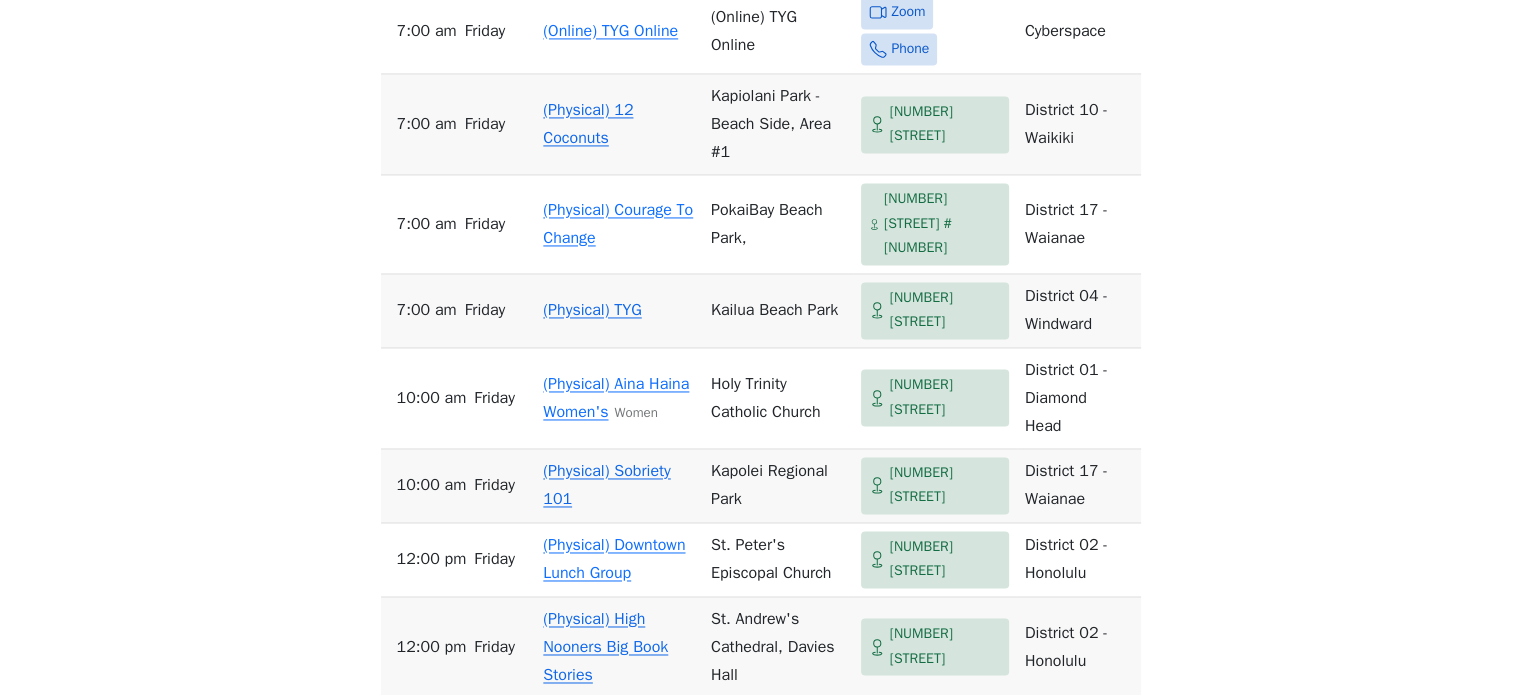 scroll, scrollTop: 2998, scrollLeft: 0, axis: vertical 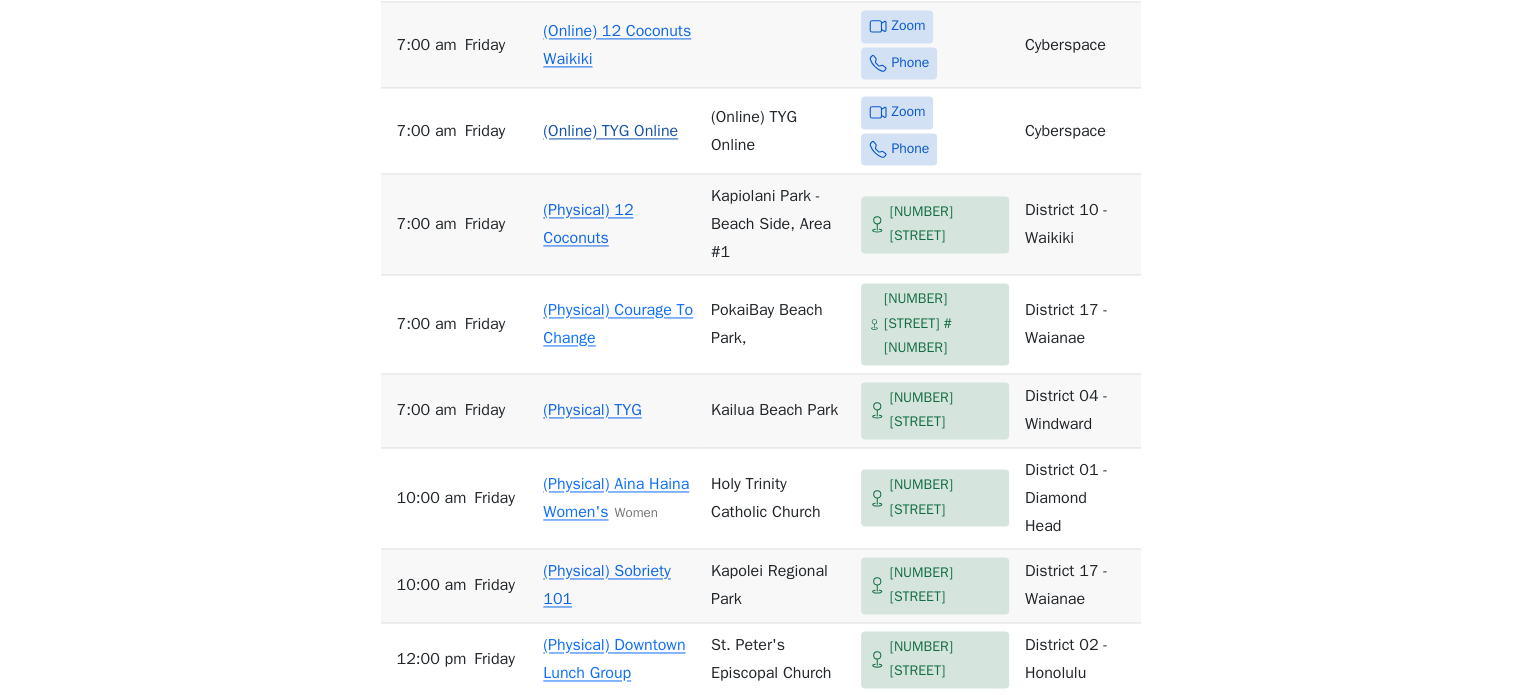 click on "(Online) TYG Online" at bounding box center [610, 131] 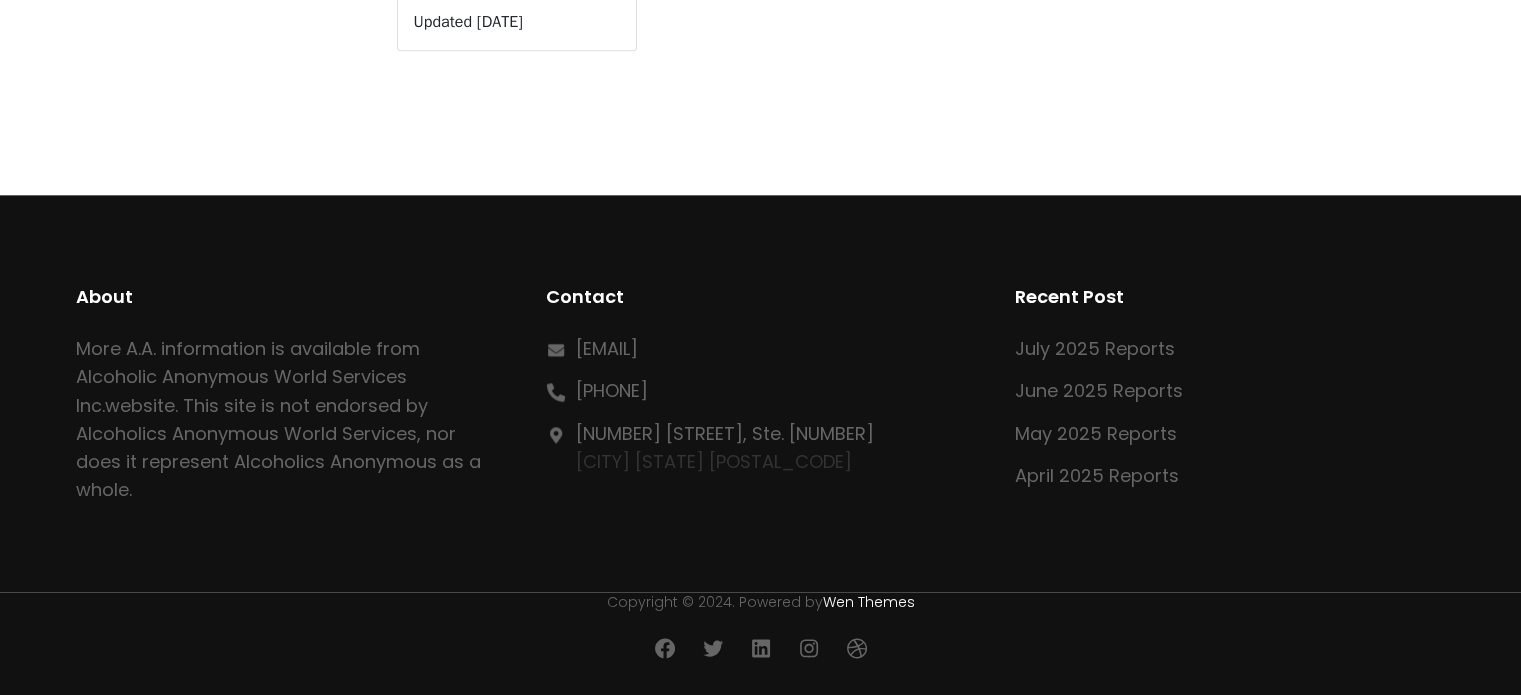 scroll, scrollTop: 698, scrollLeft: 0, axis: vertical 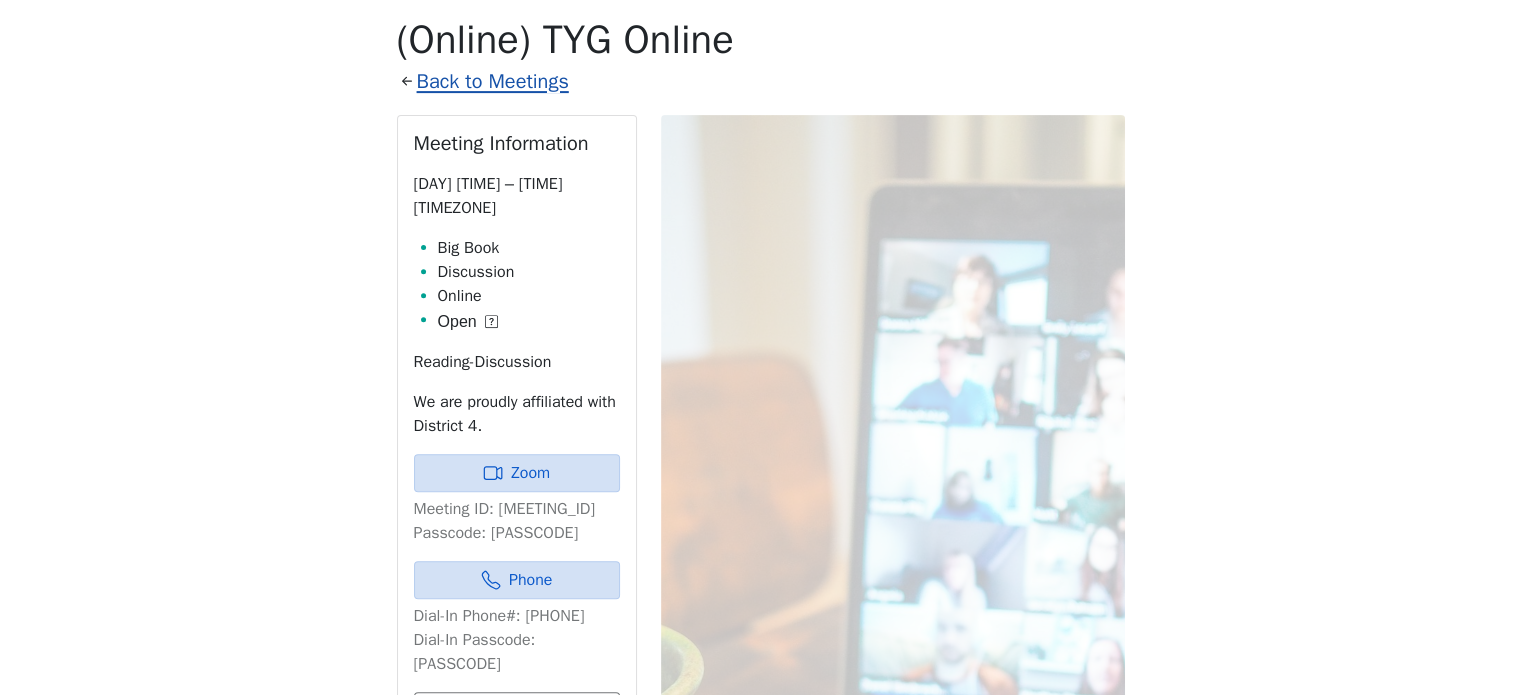 click on "Back to Meetings" at bounding box center (493, 81) 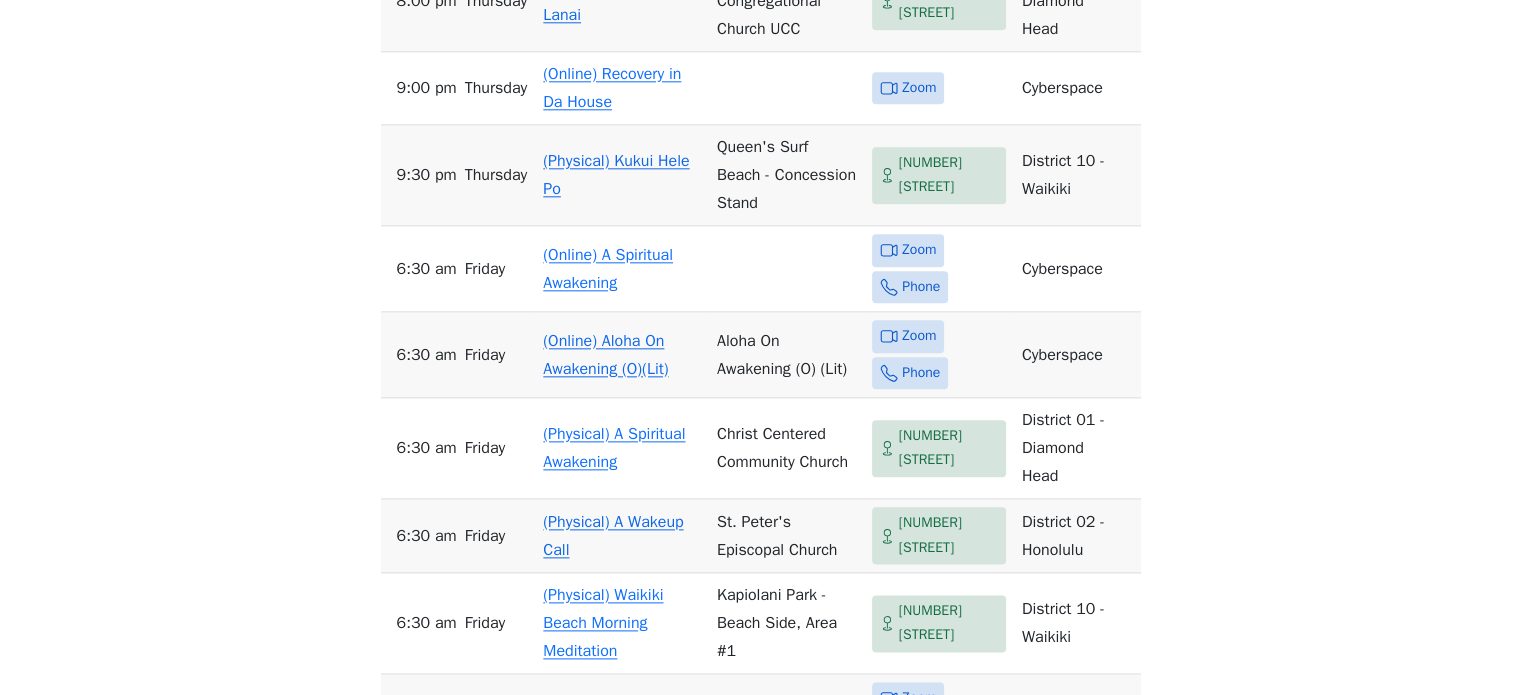 scroll, scrollTop: 2598, scrollLeft: 0, axis: vertical 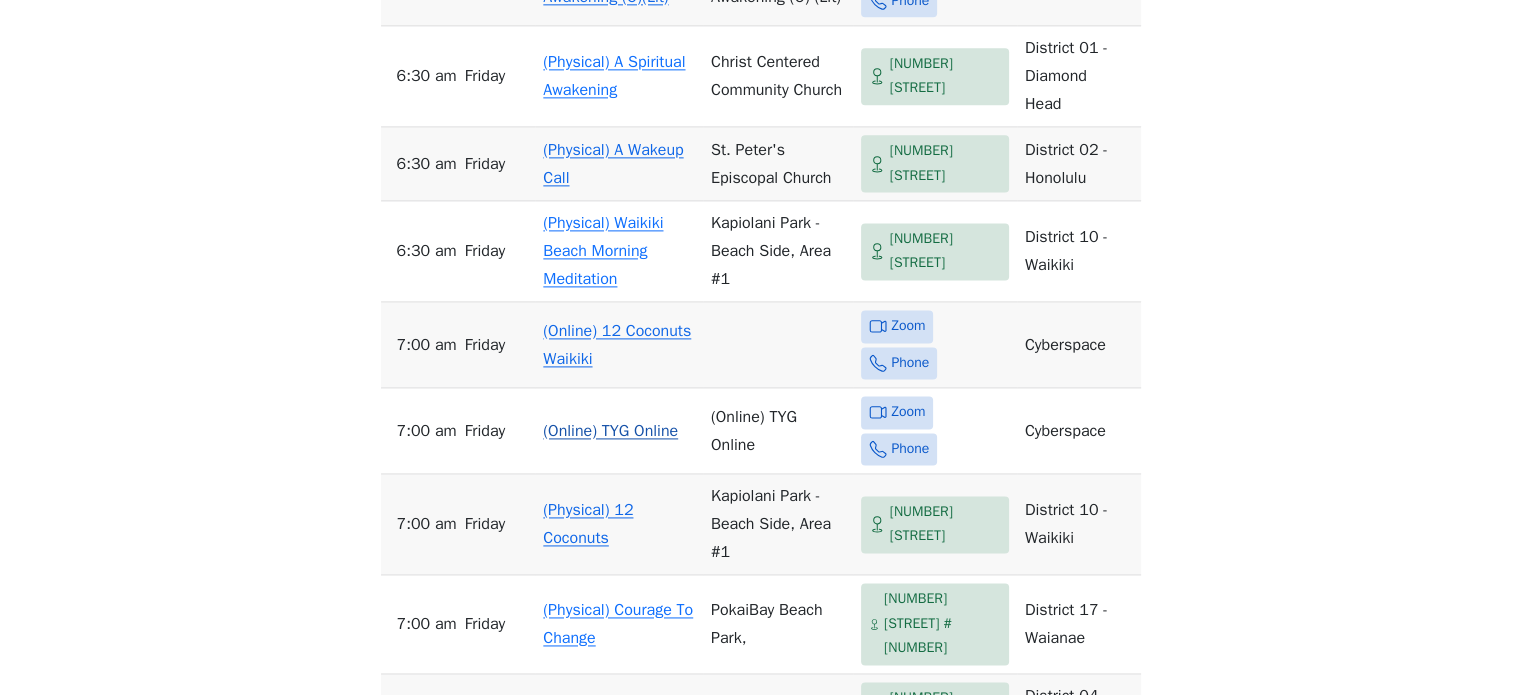 click on "(Online) TYG Online" at bounding box center (610, 431) 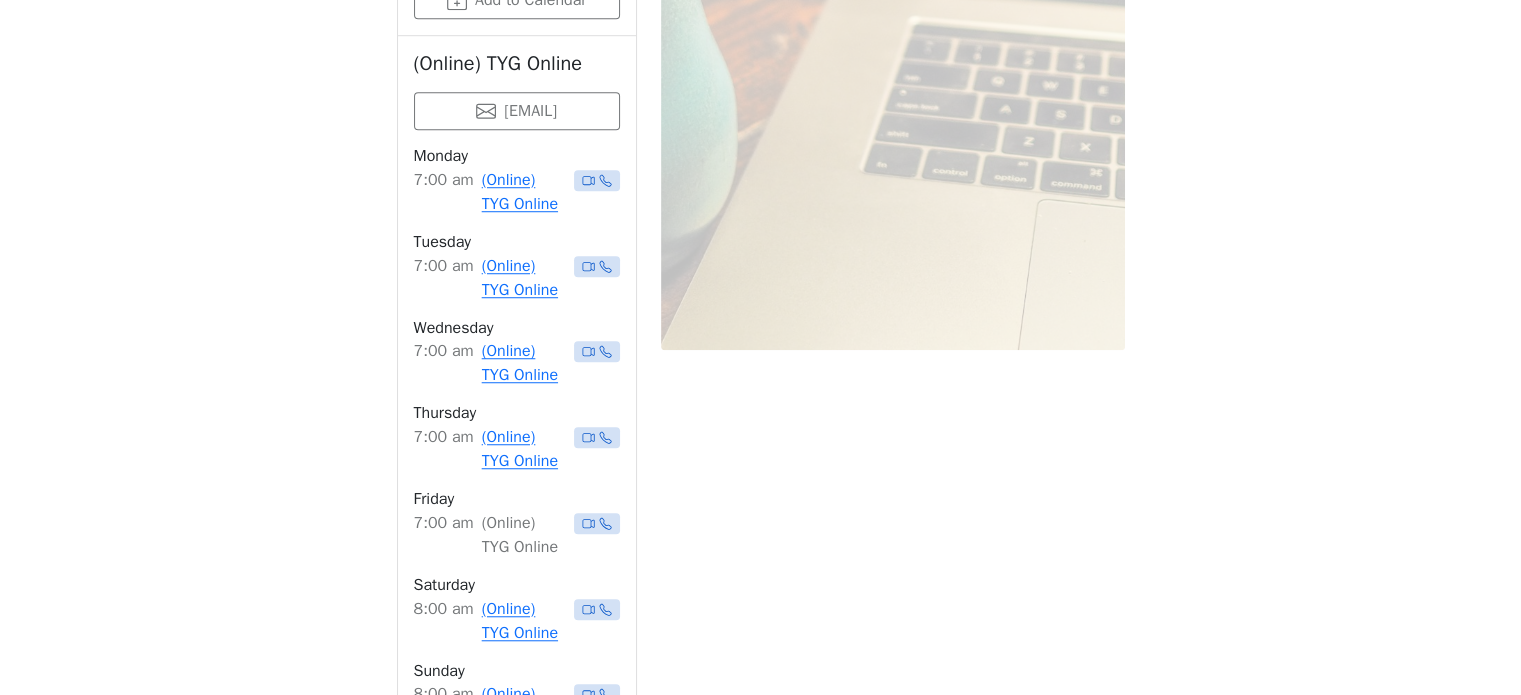 scroll, scrollTop: 1498, scrollLeft: 0, axis: vertical 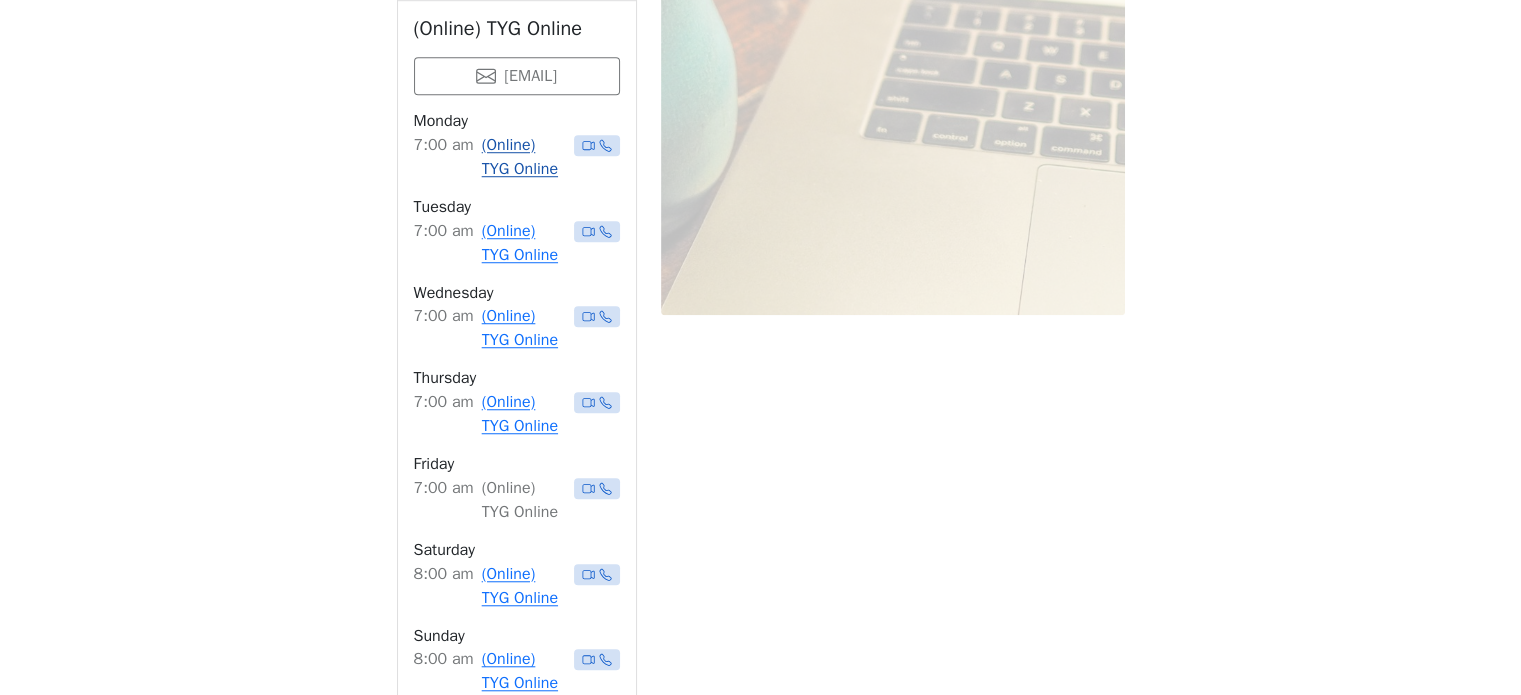 click on "(Online) TYG Online" at bounding box center [524, 157] 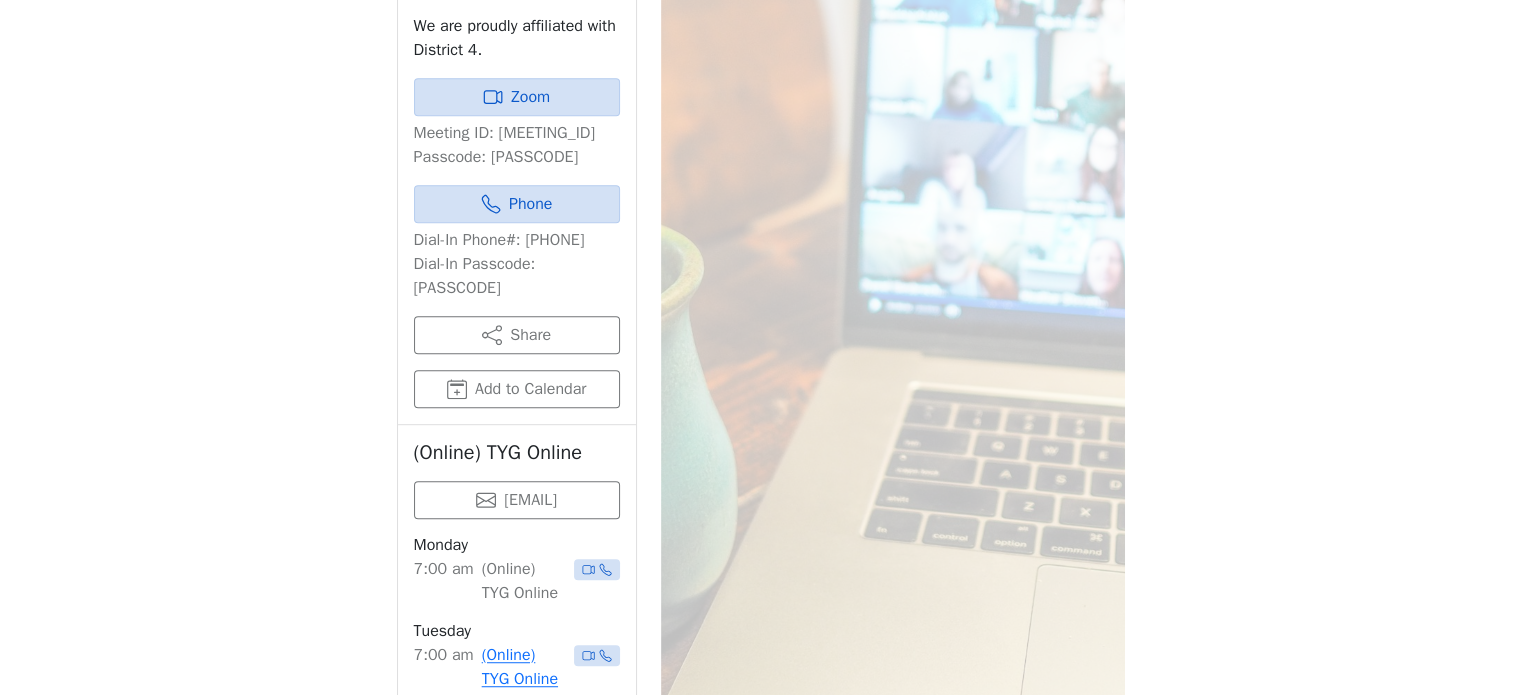 scroll, scrollTop: 1498, scrollLeft: 0, axis: vertical 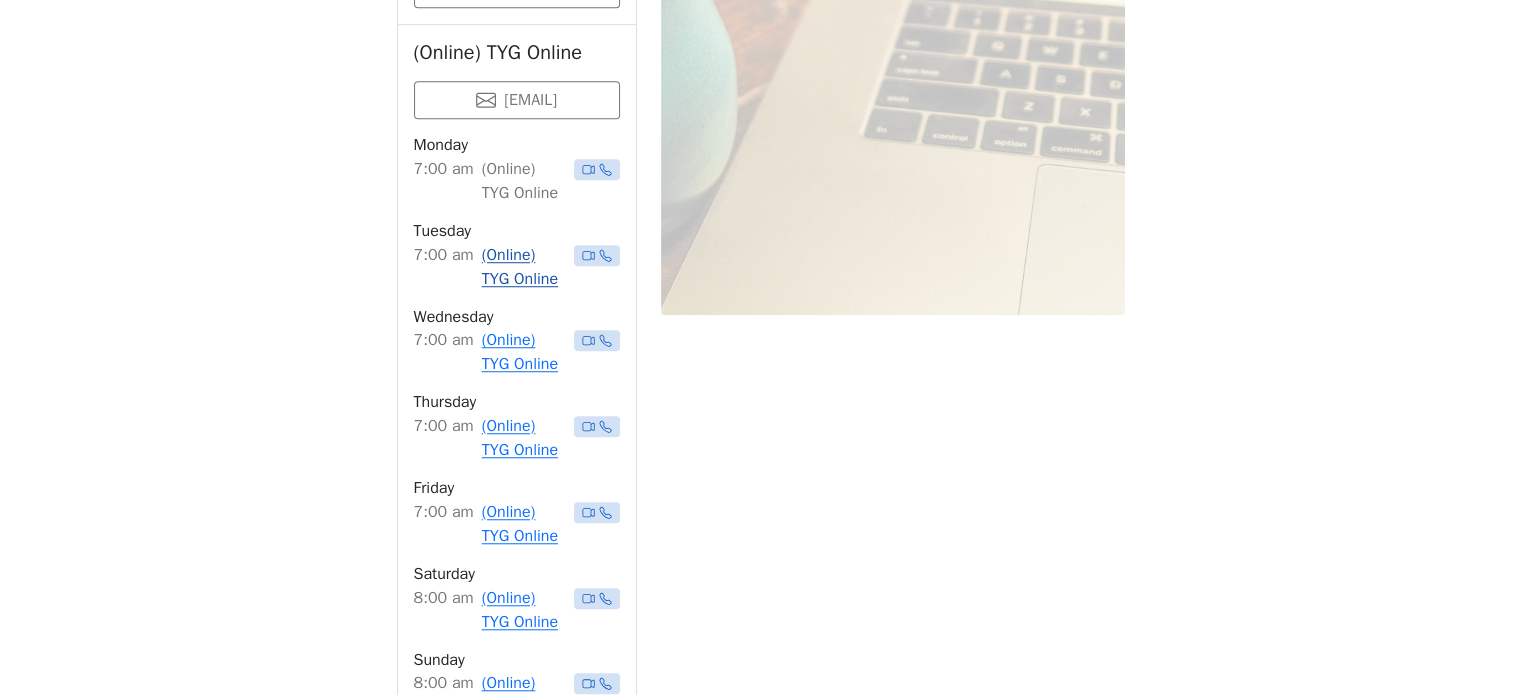 click on "(Online) TYG Online" at bounding box center (524, 267) 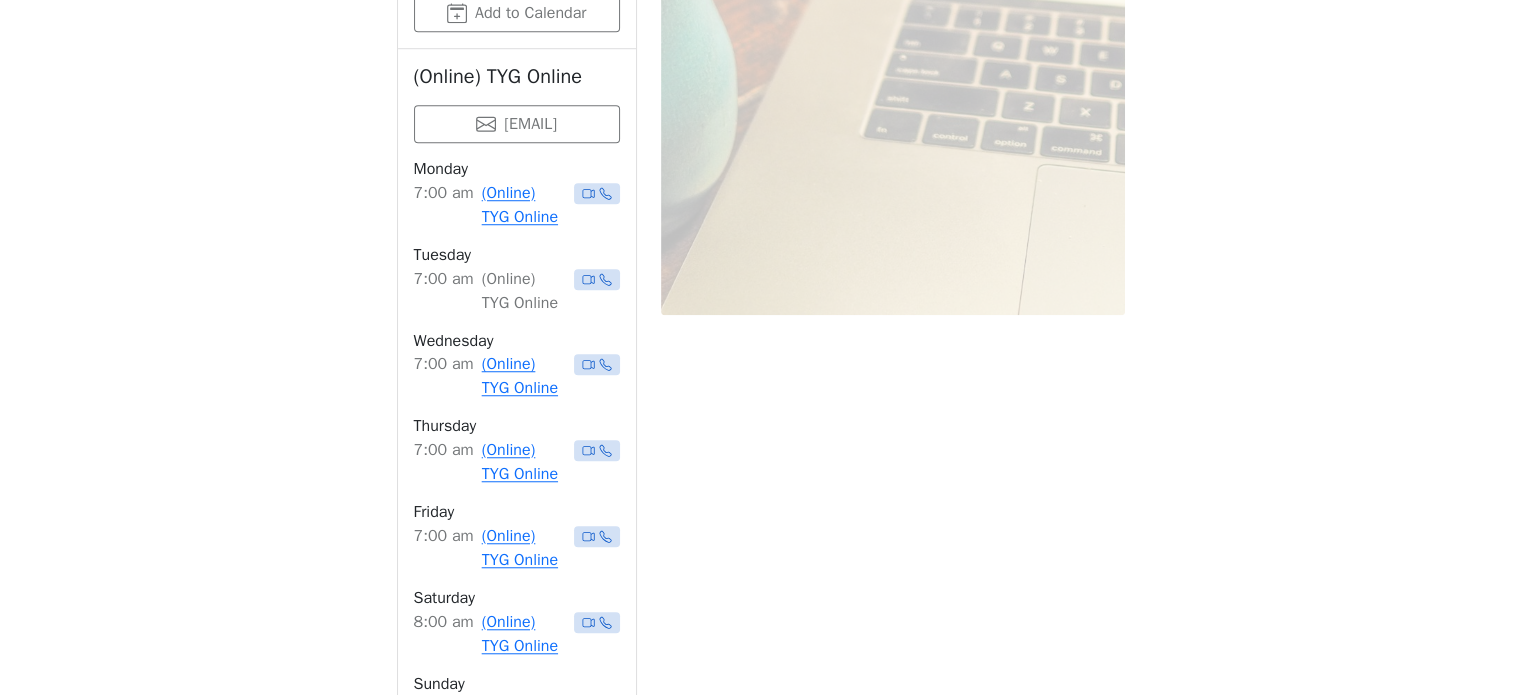 scroll, scrollTop: 1698, scrollLeft: 0, axis: vertical 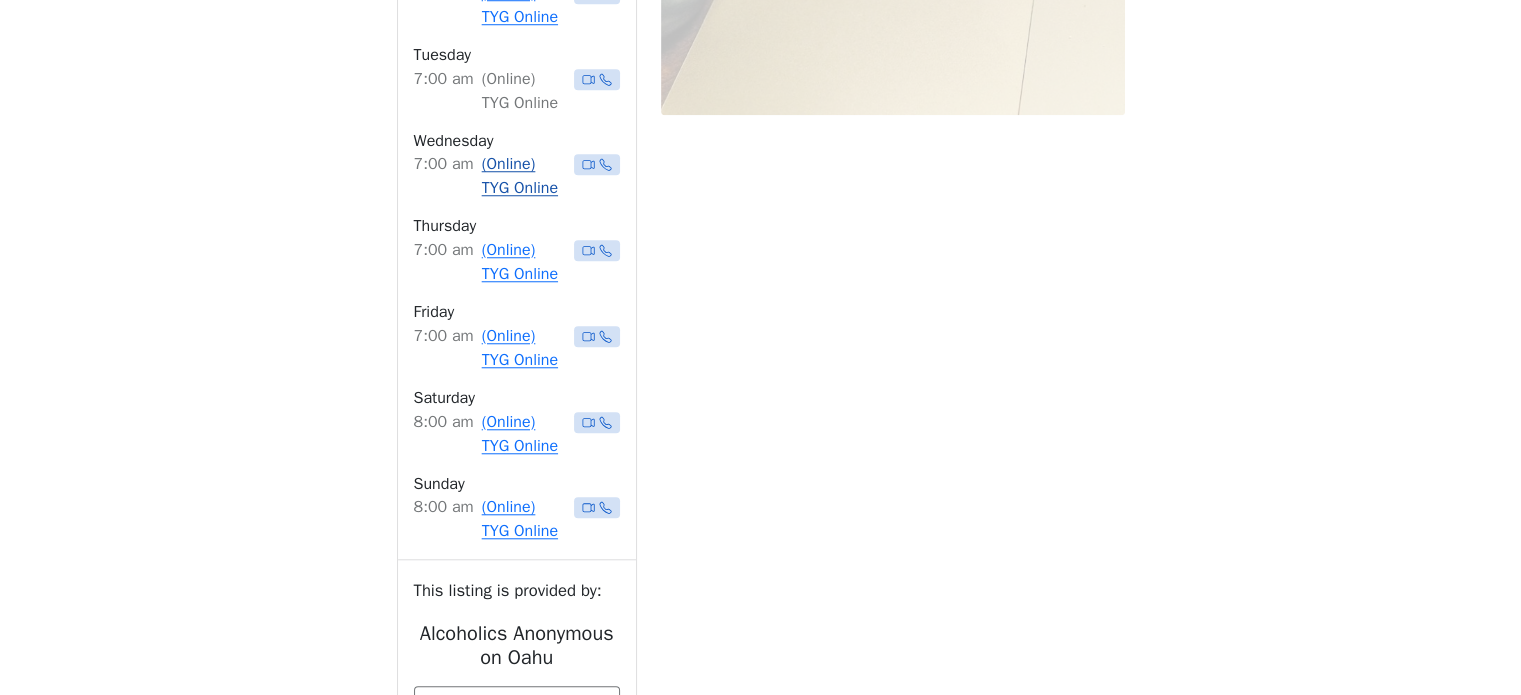 click on "(Online) TYG Online" at bounding box center (524, 176) 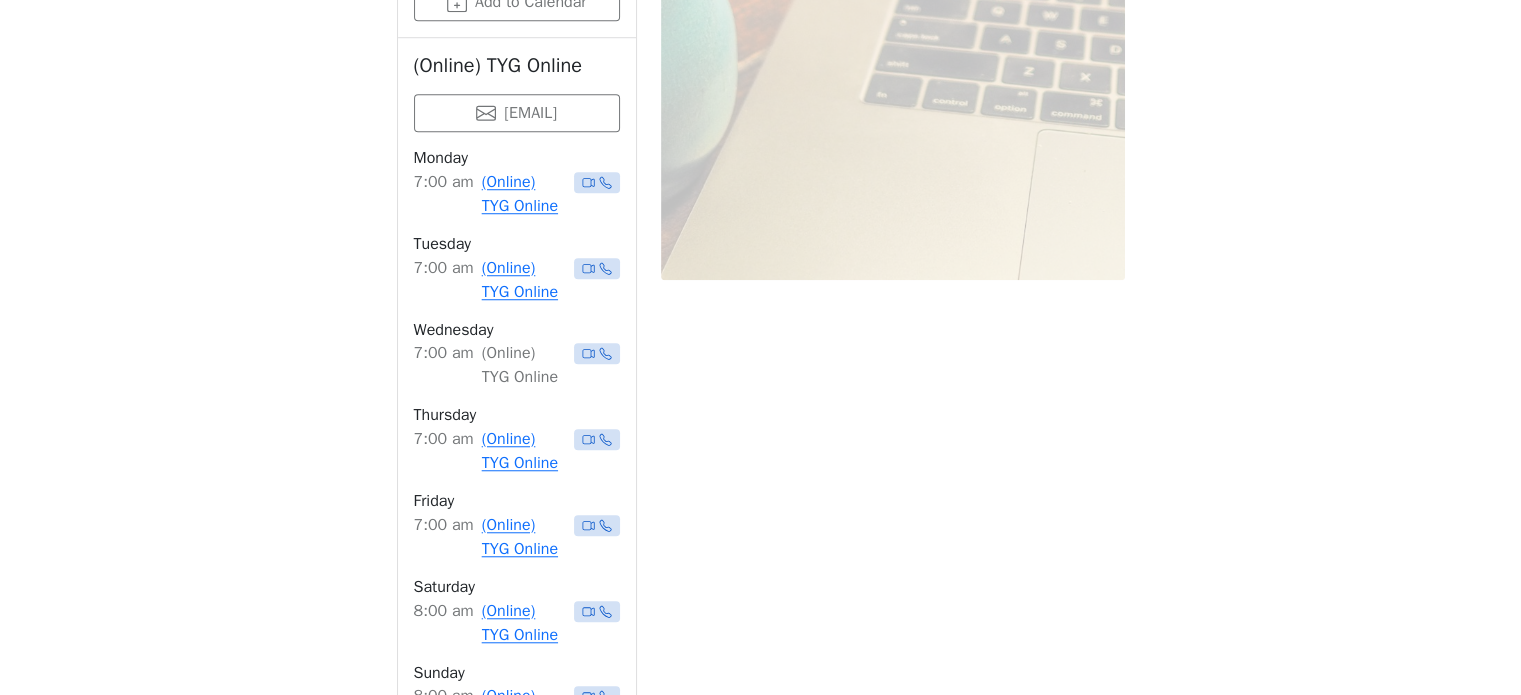 scroll, scrollTop: 1698, scrollLeft: 0, axis: vertical 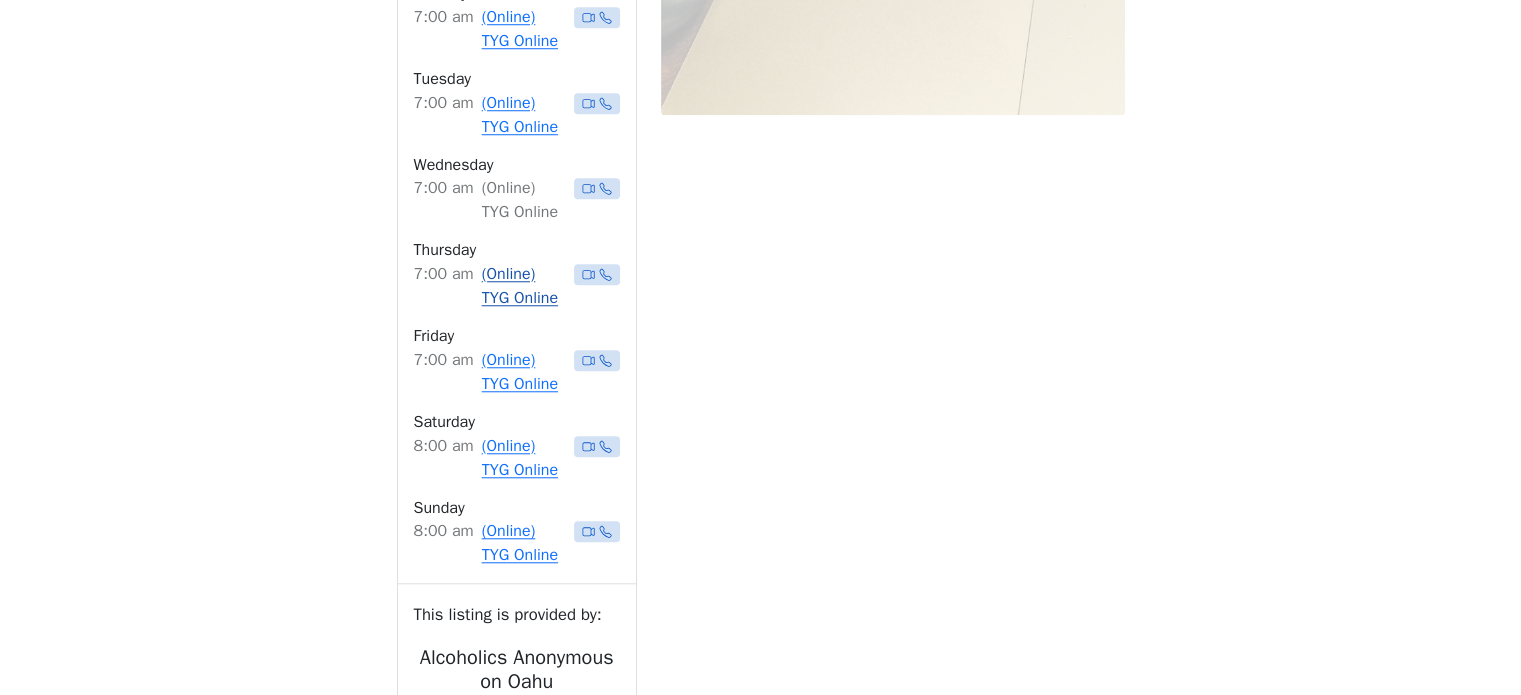 click on "(Online) TYG Online" at bounding box center (524, 286) 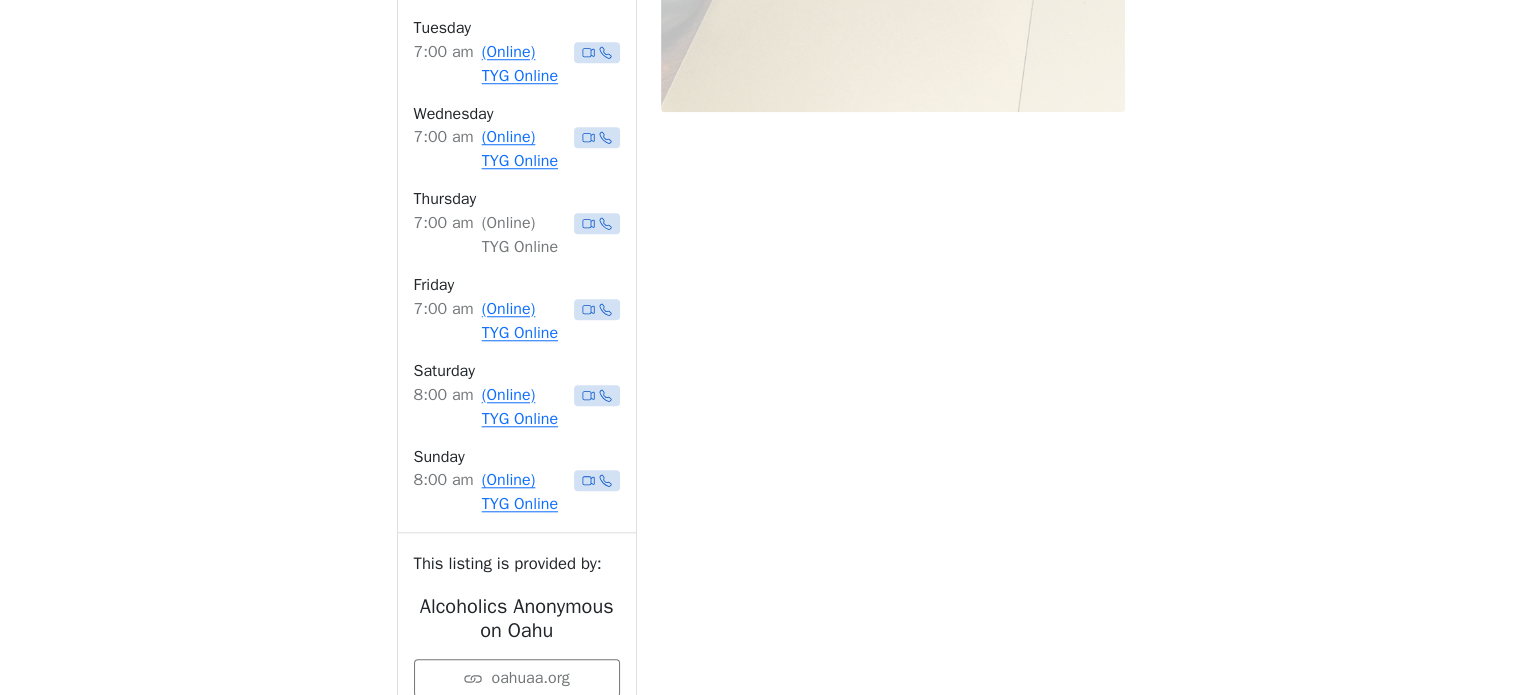 scroll, scrollTop: 1798, scrollLeft: 0, axis: vertical 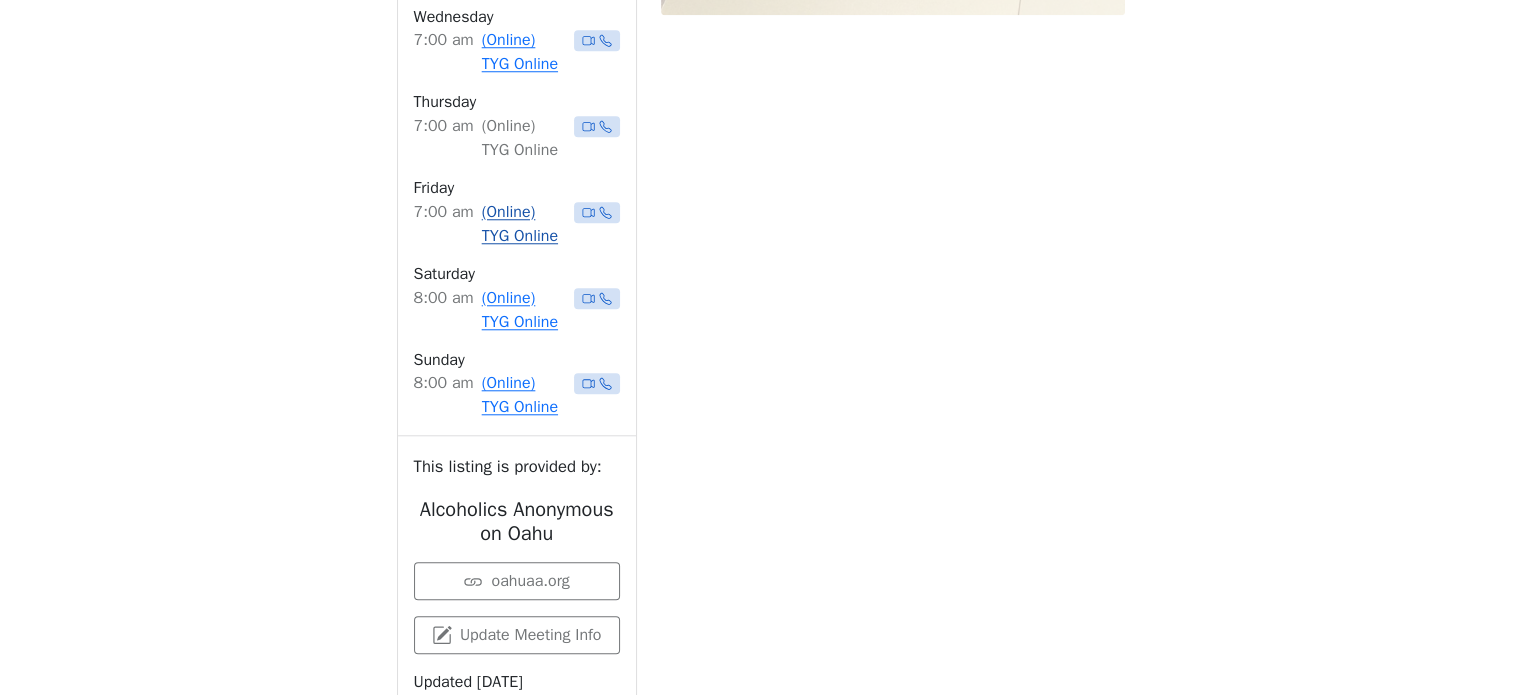 click on "(Online) TYG Online" at bounding box center (524, 224) 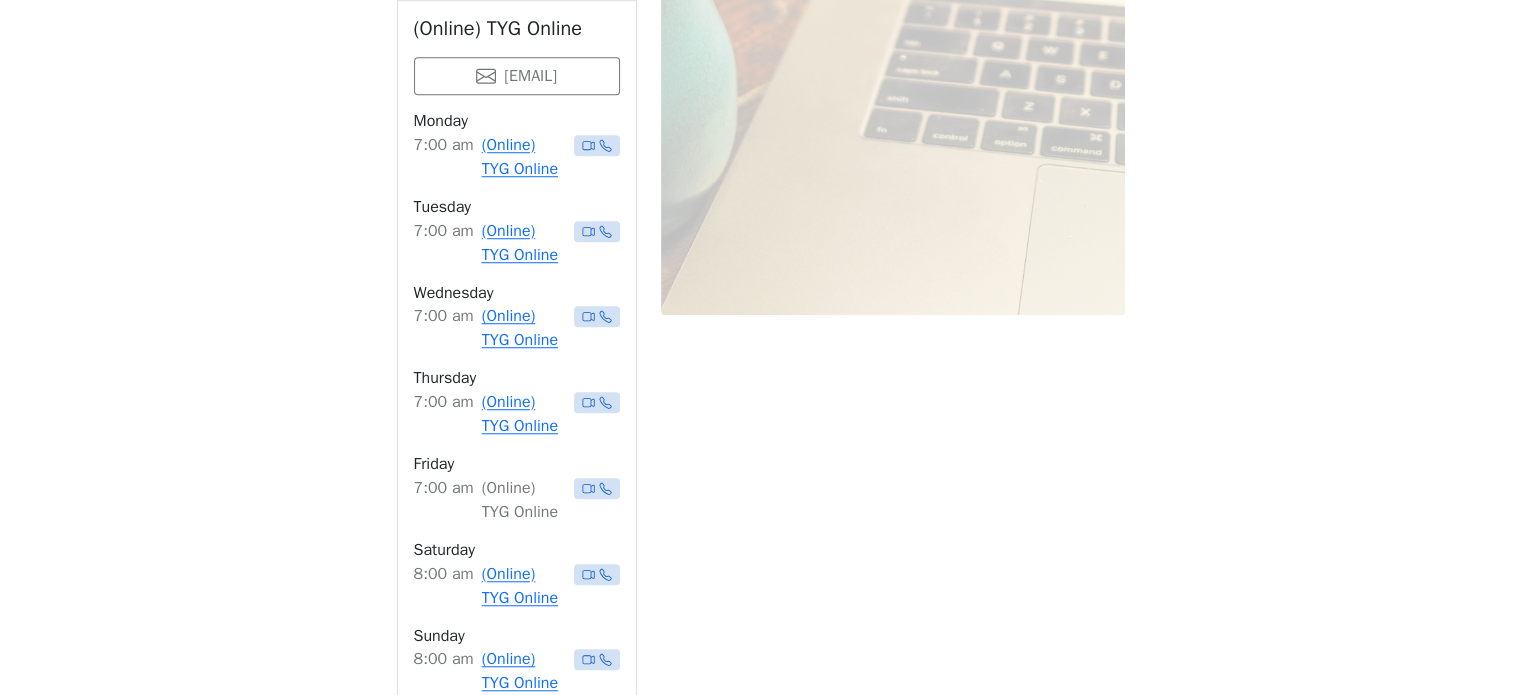 scroll, scrollTop: 1798, scrollLeft: 0, axis: vertical 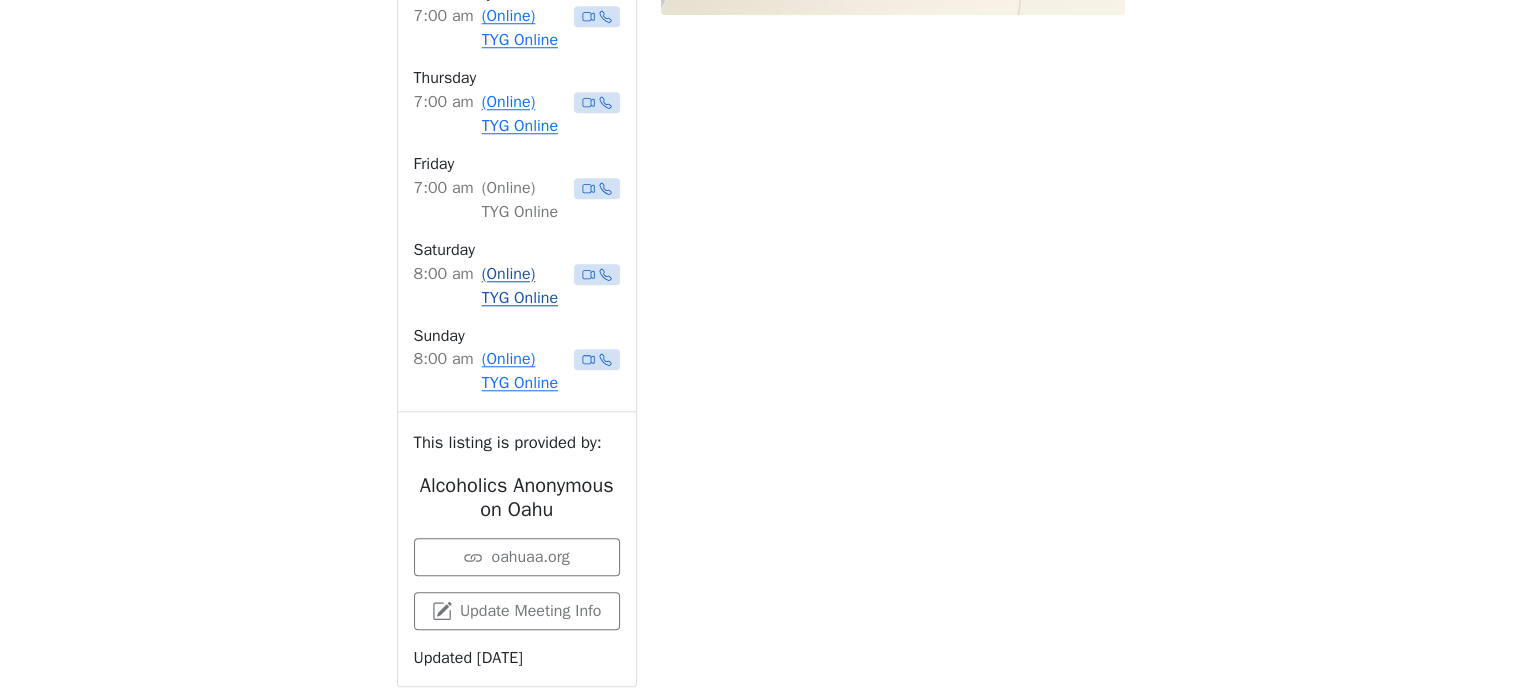 click on "(Online) TYG Online" at bounding box center [524, 286] 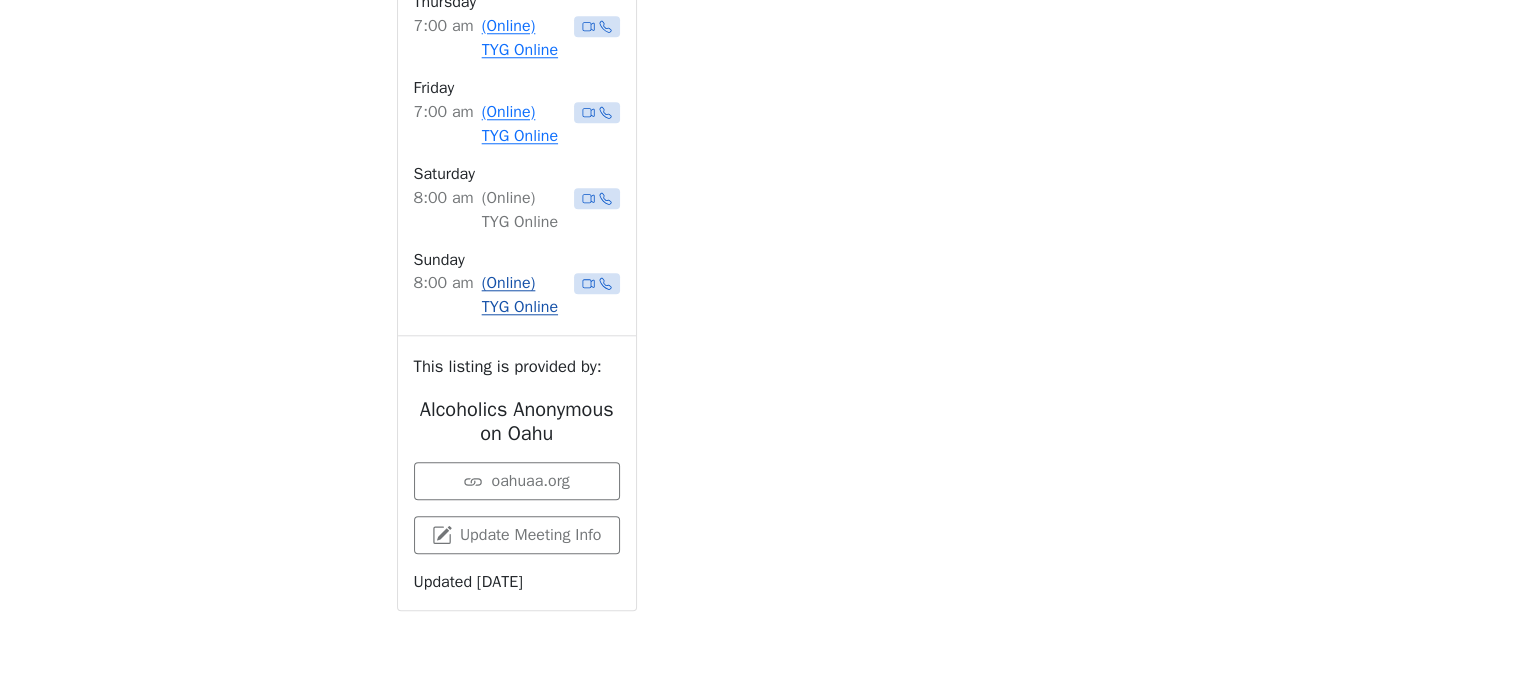 click on "(Online) TYG Online" at bounding box center [524, 295] 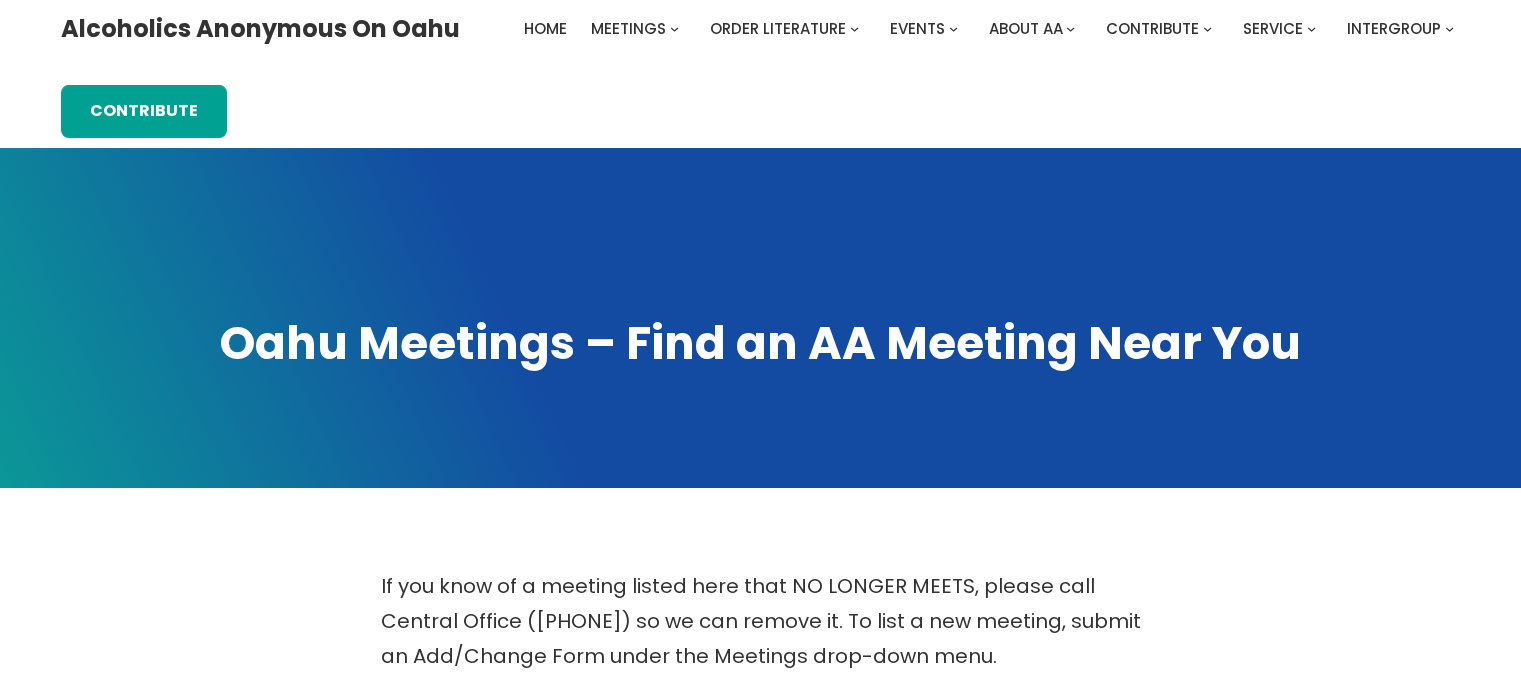 scroll, scrollTop: 600, scrollLeft: 0, axis: vertical 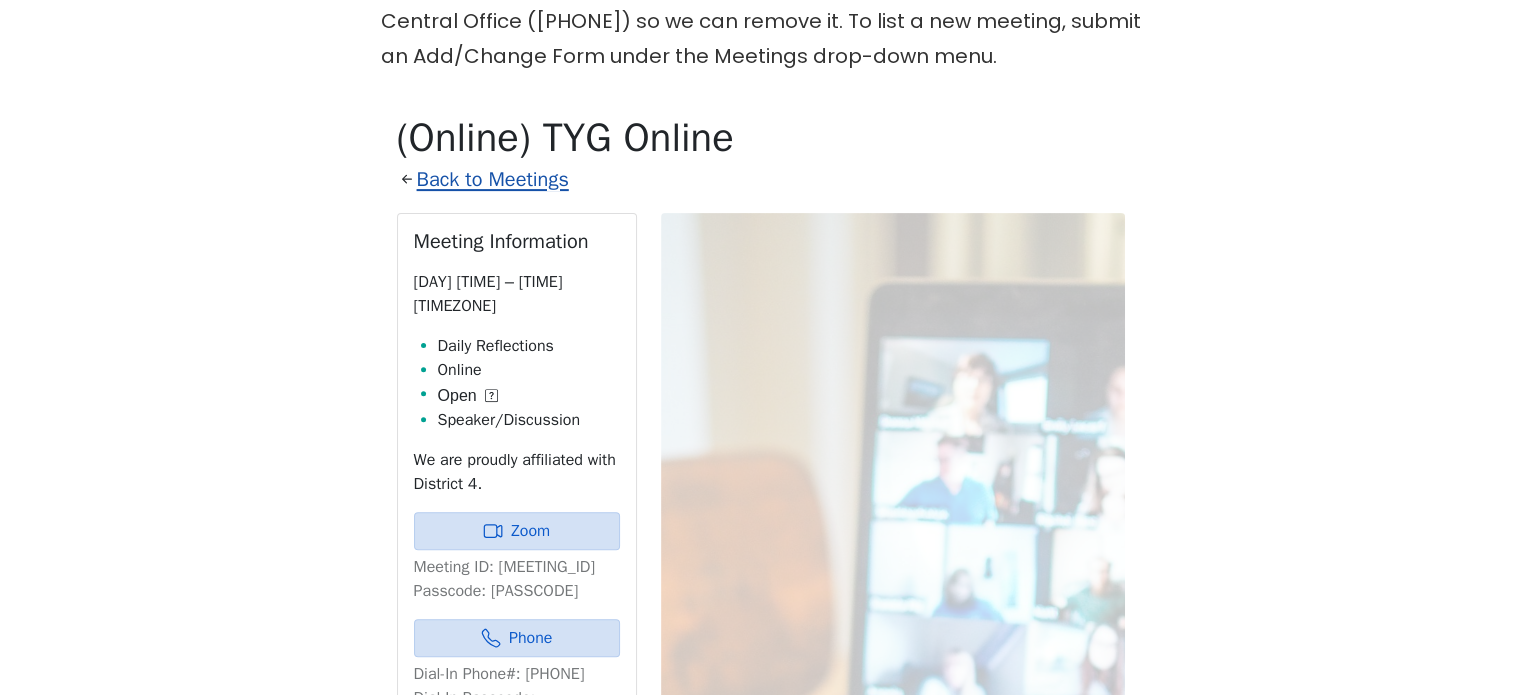 click on "Back to Meetings" at bounding box center (493, 179) 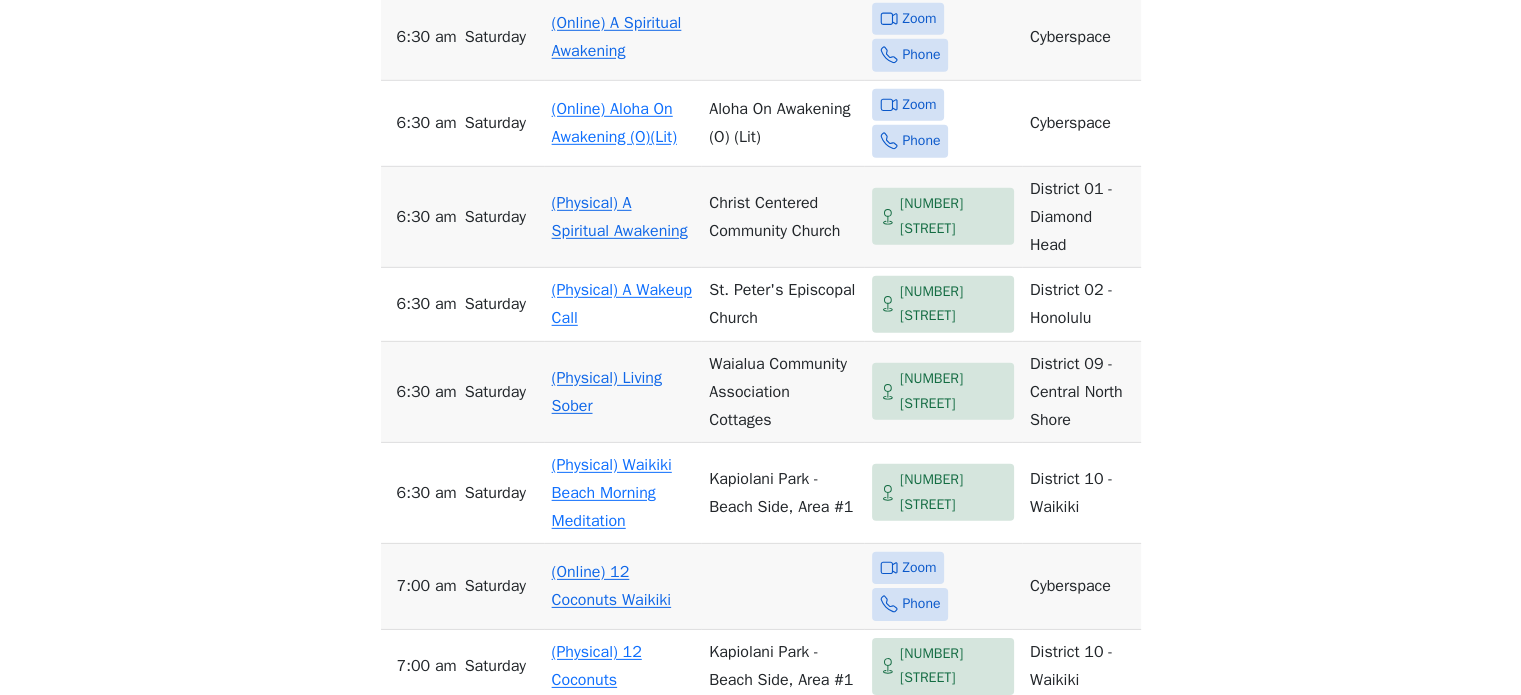 scroll, scrollTop: 6200, scrollLeft: 0, axis: vertical 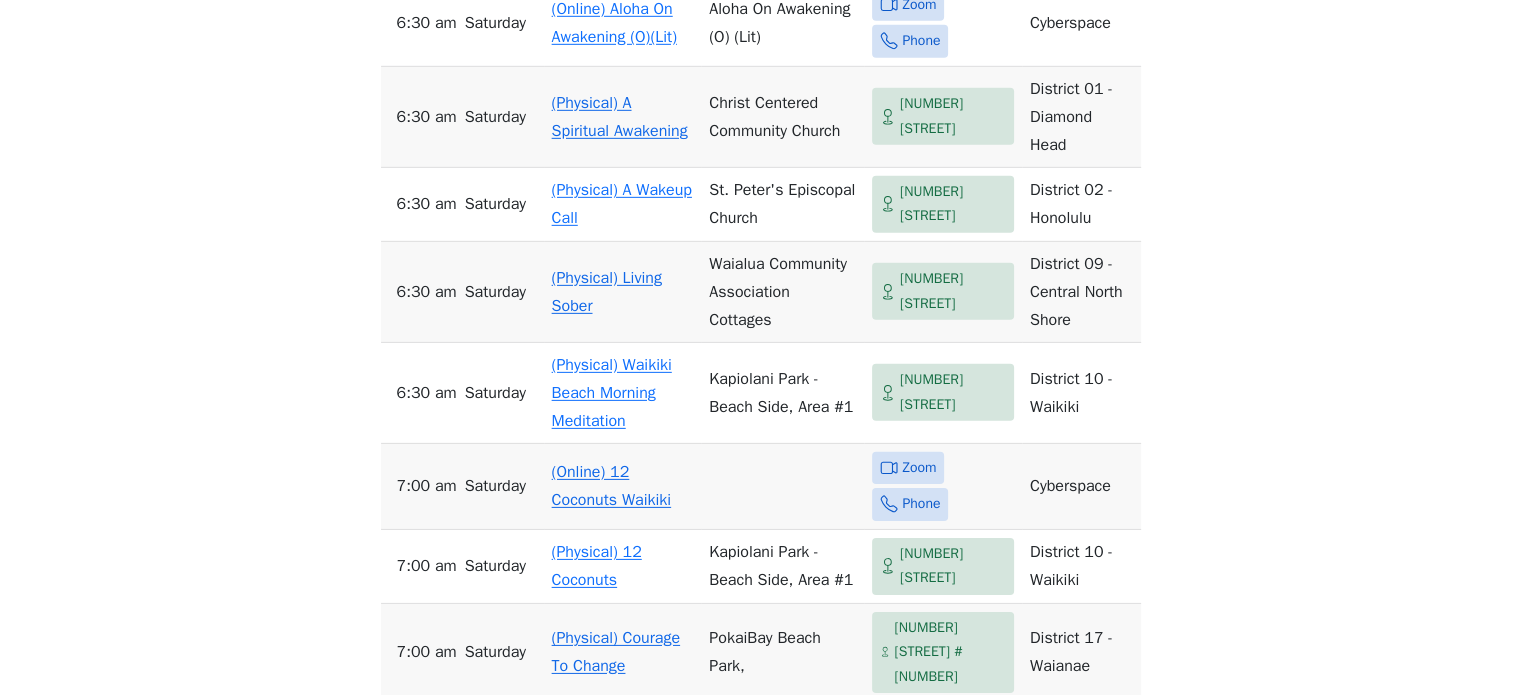click on "(Online) 12 Coconuts Waikiki" at bounding box center (612, 486) 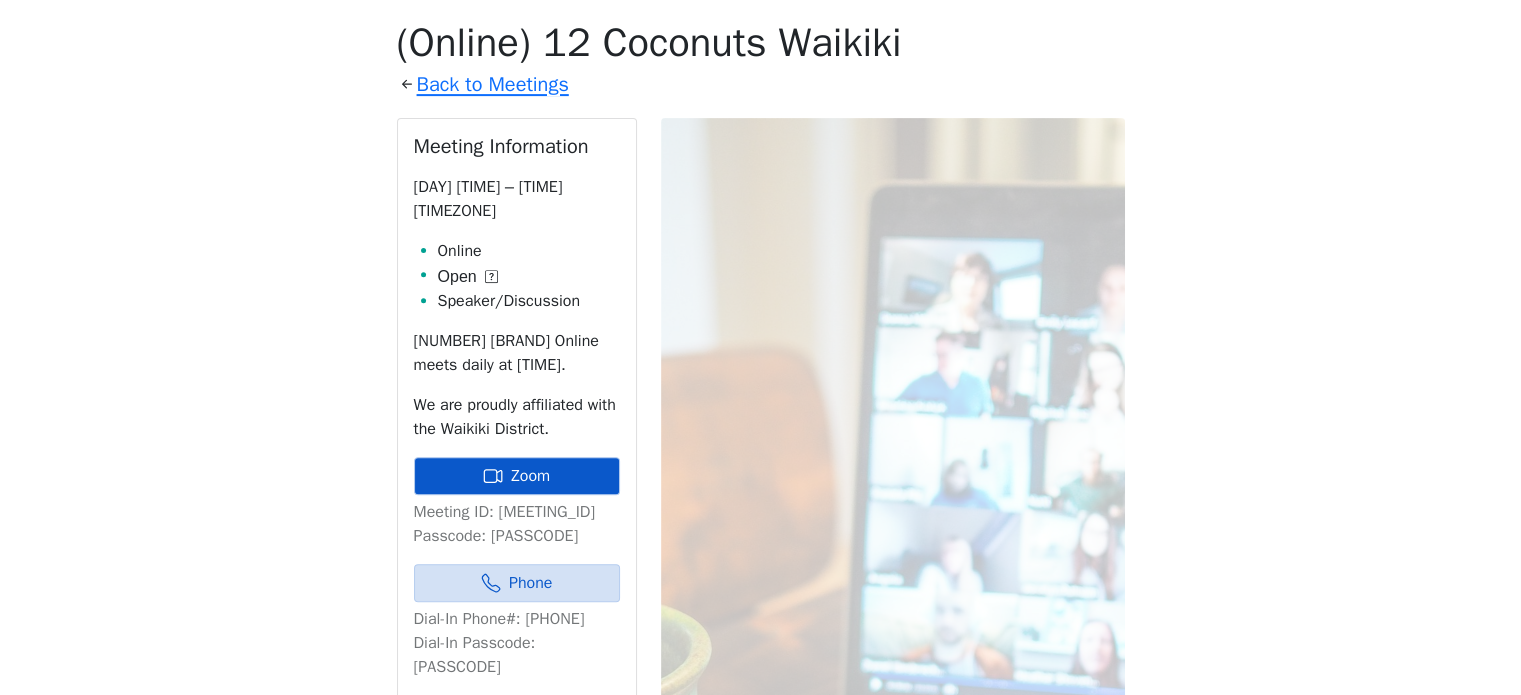scroll, scrollTop: 598, scrollLeft: 0, axis: vertical 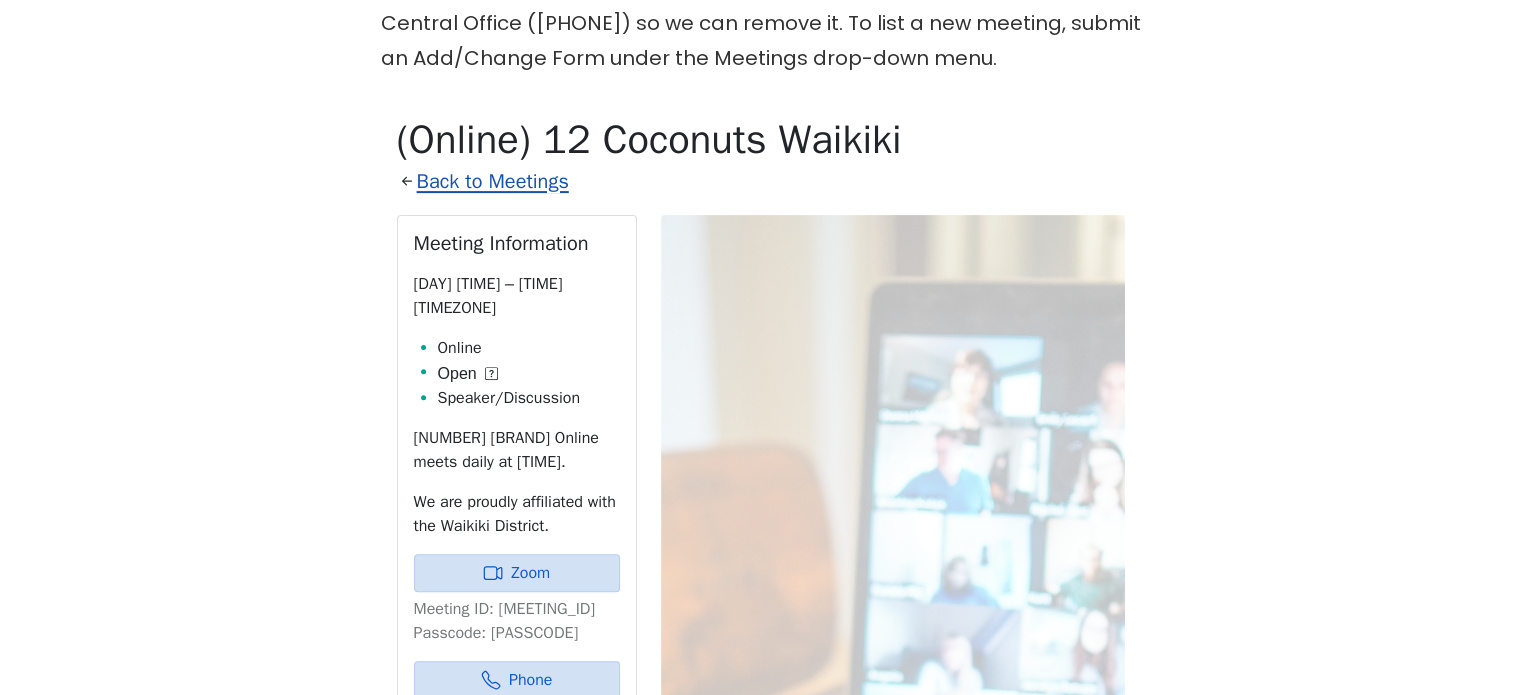 click on "Back to Meetings" at bounding box center (493, 181) 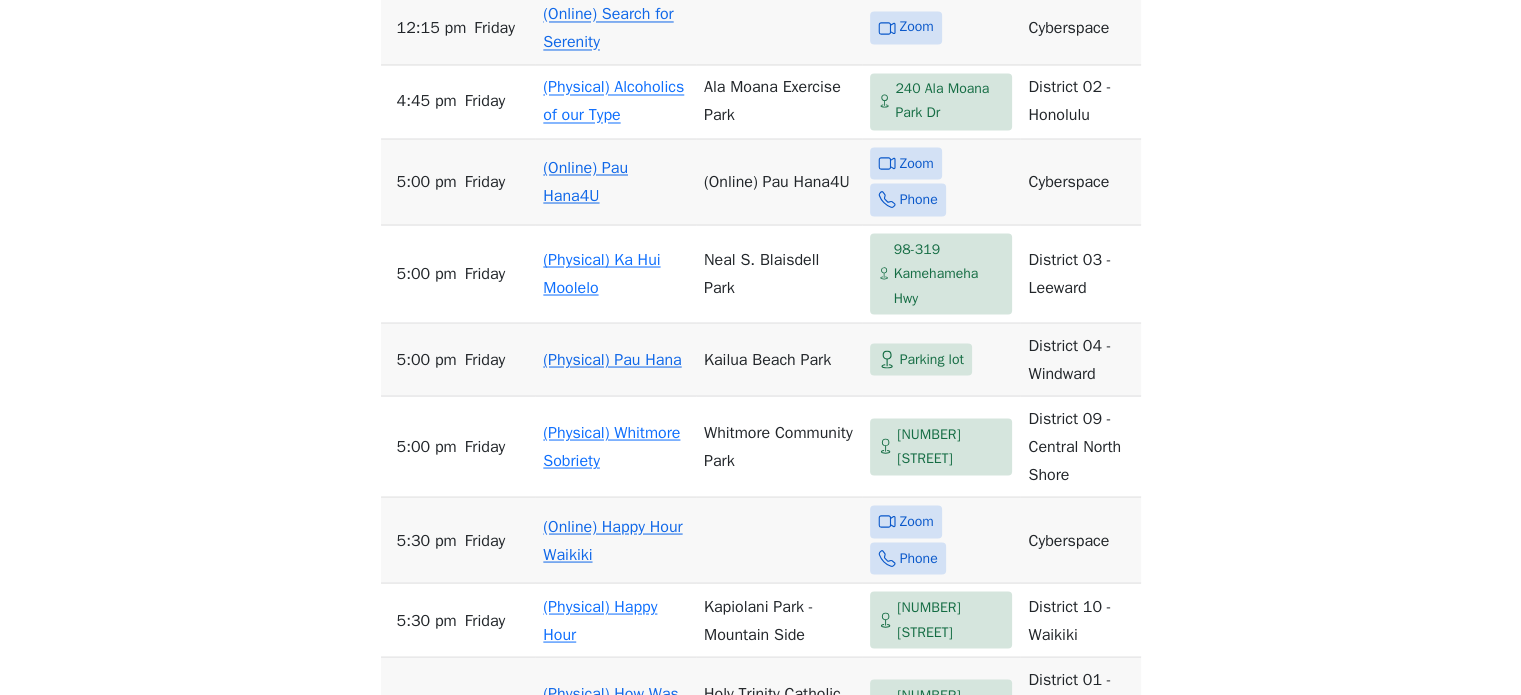 scroll, scrollTop: 5054, scrollLeft: 0, axis: vertical 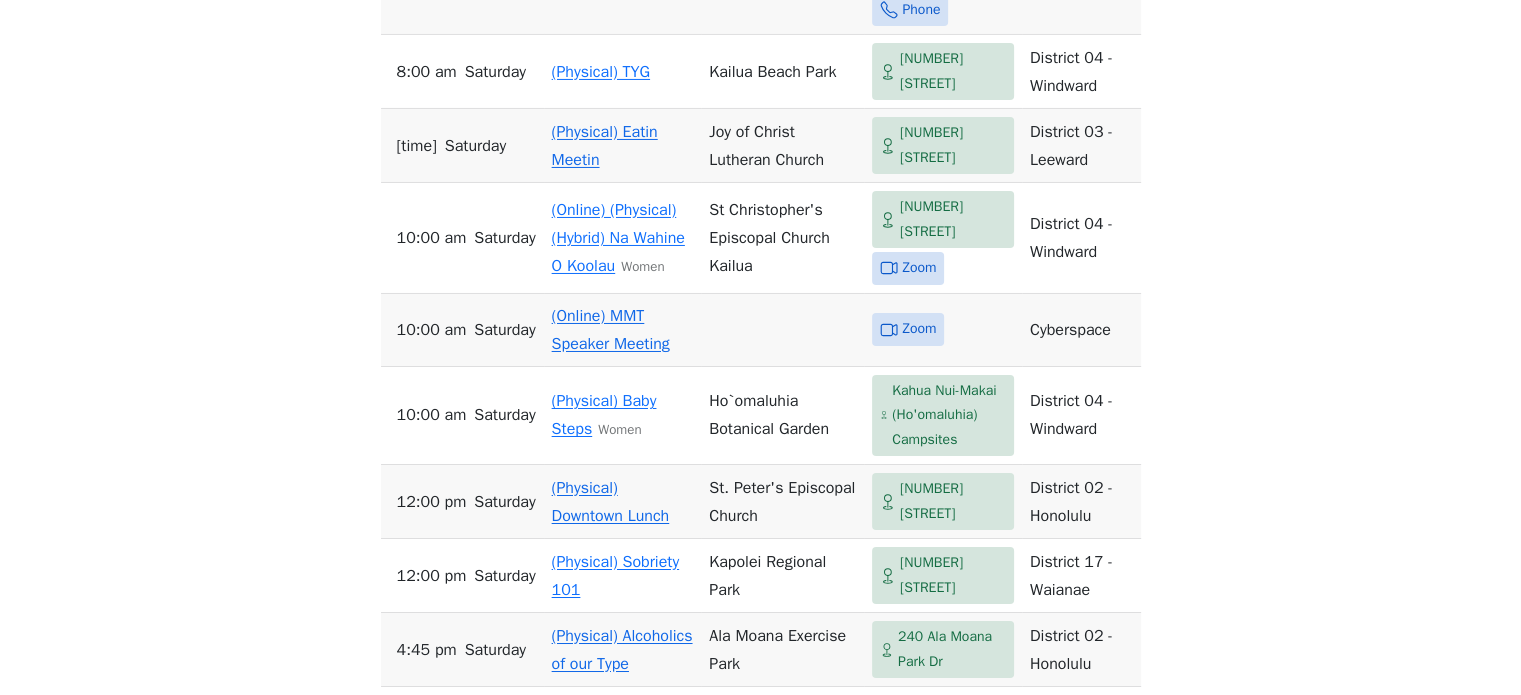 click on "(Online) MMT Speaker Meeting" at bounding box center [611, 330] 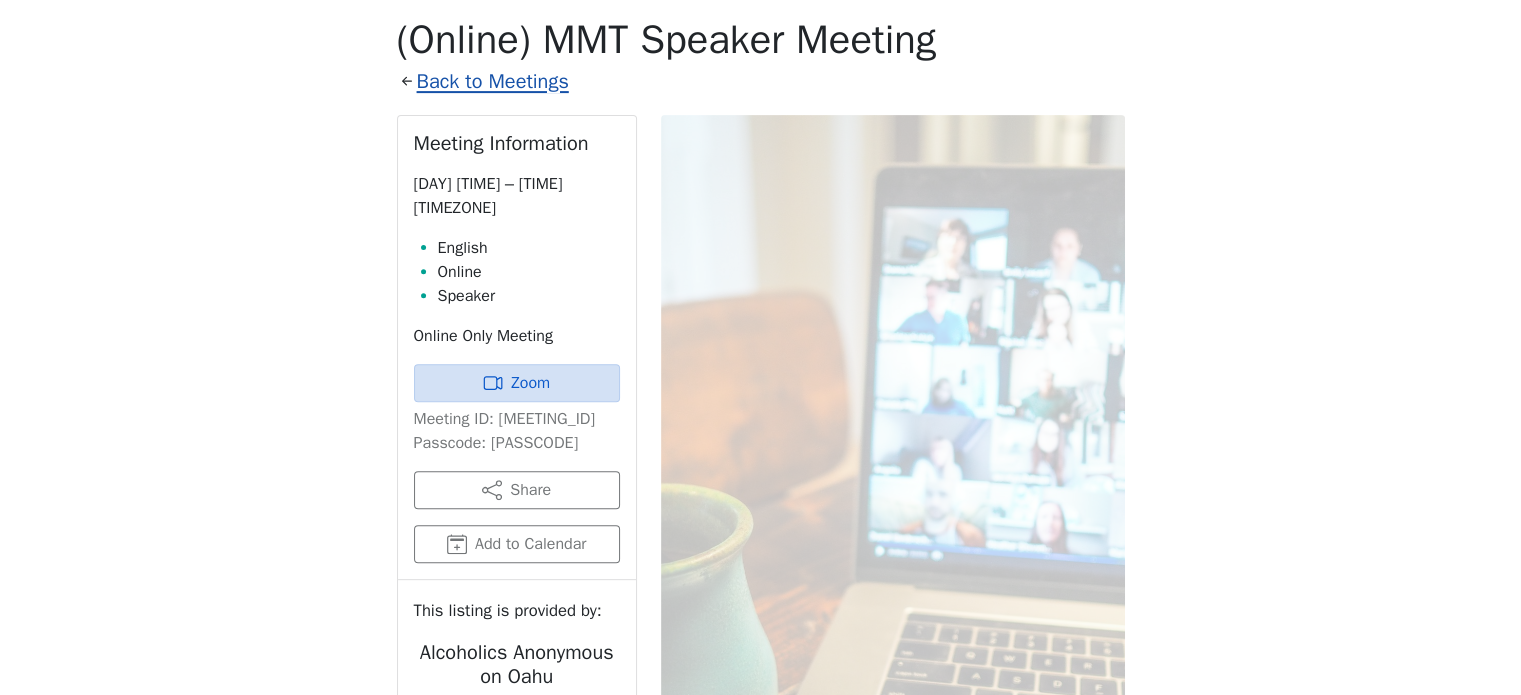 click on "Back to Meetings" at bounding box center [493, 81] 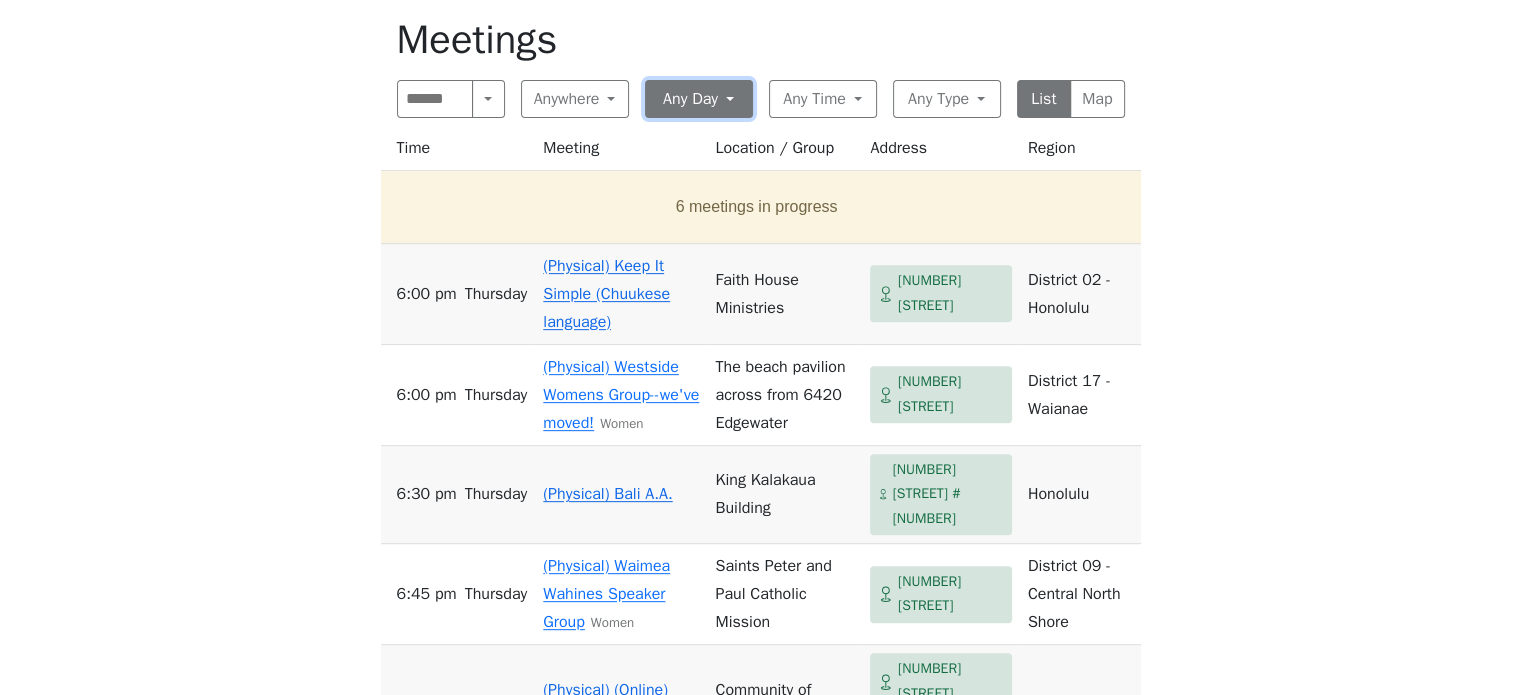 click on "Any Day" at bounding box center (699, 99) 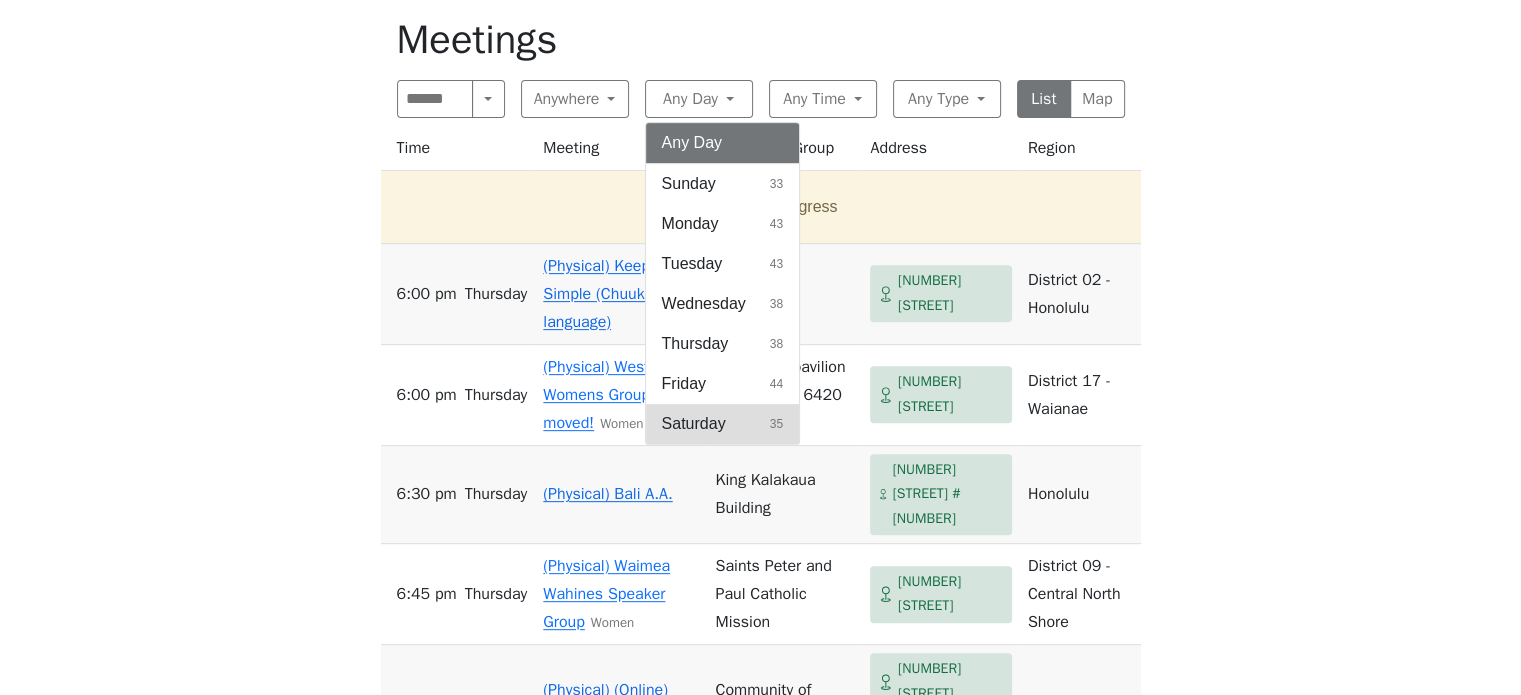 click on "Saturday" at bounding box center (694, 424) 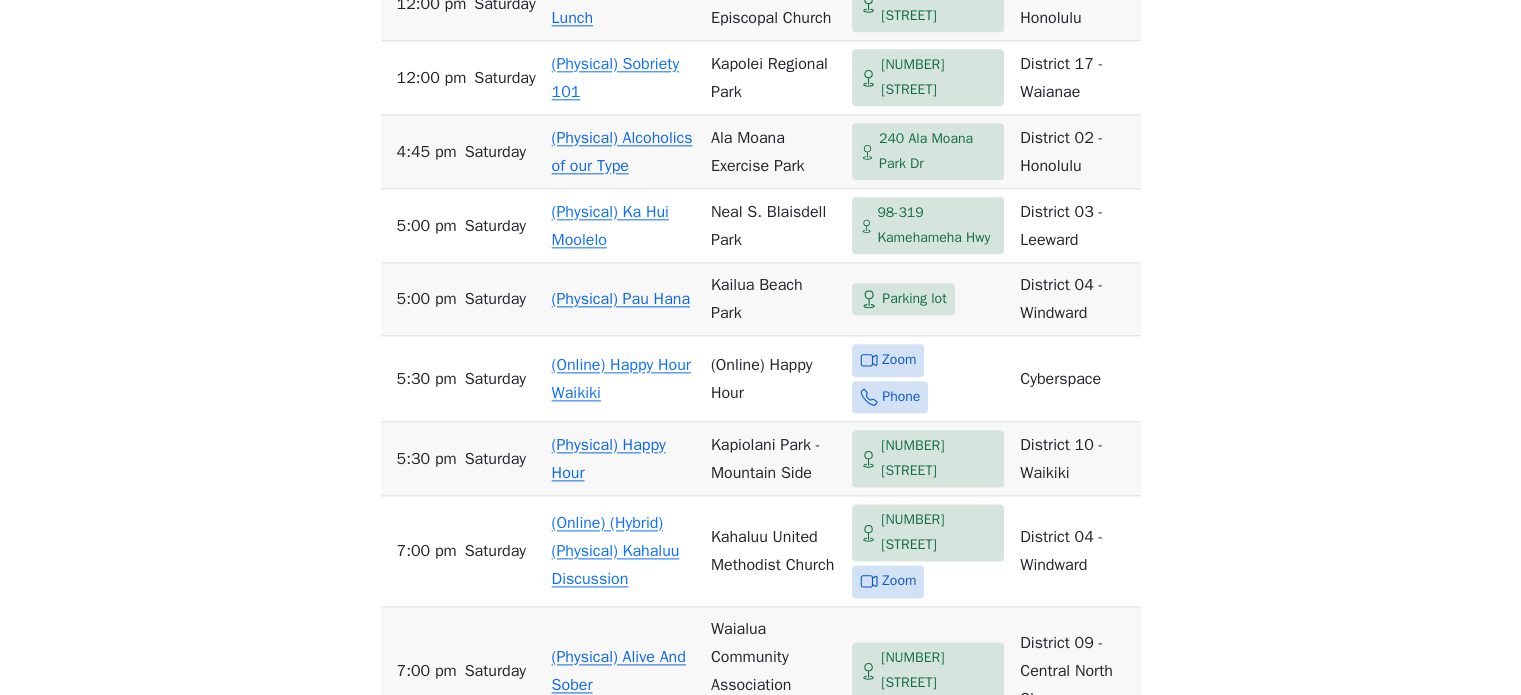 scroll, scrollTop: 2398, scrollLeft: 0, axis: vertical 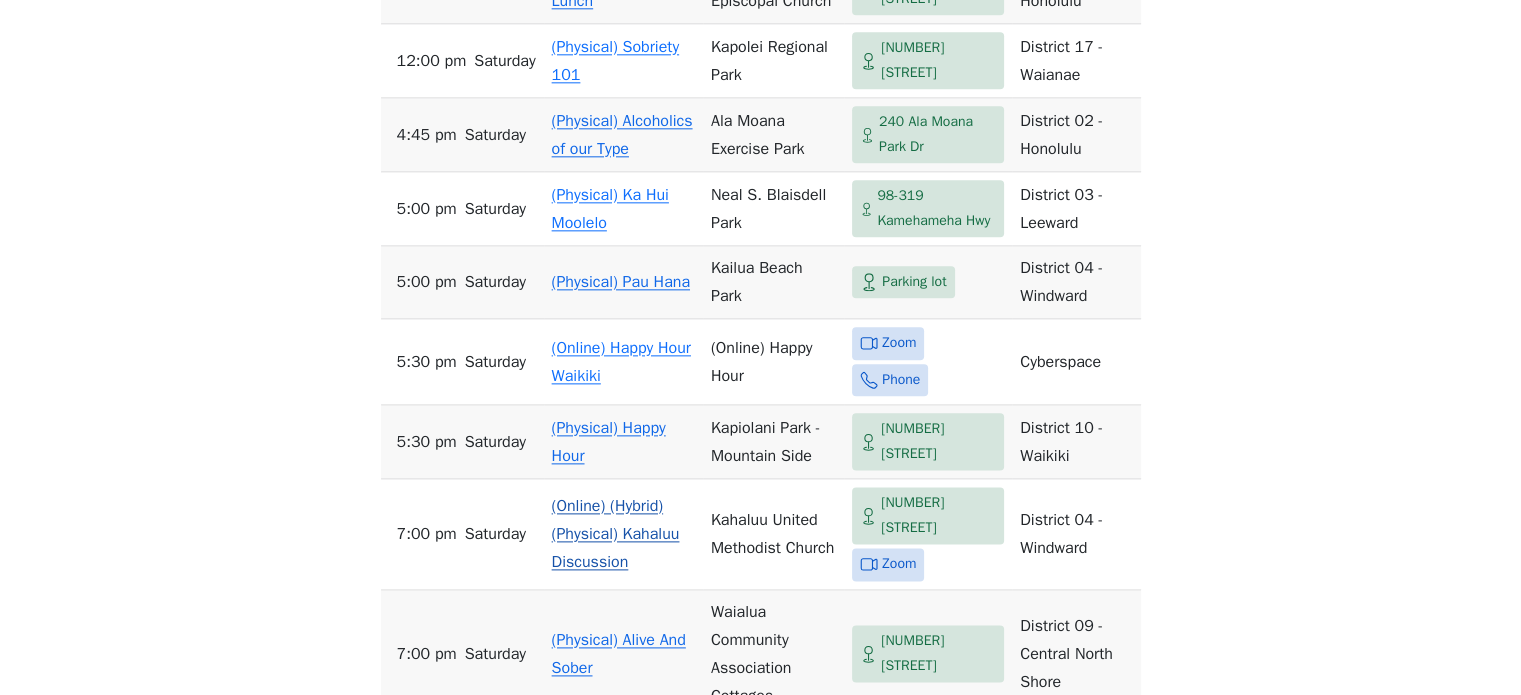click on "(Online) (Hybrid) (Physical) Kahaluu Discussion" at bounding box center [616, 534] 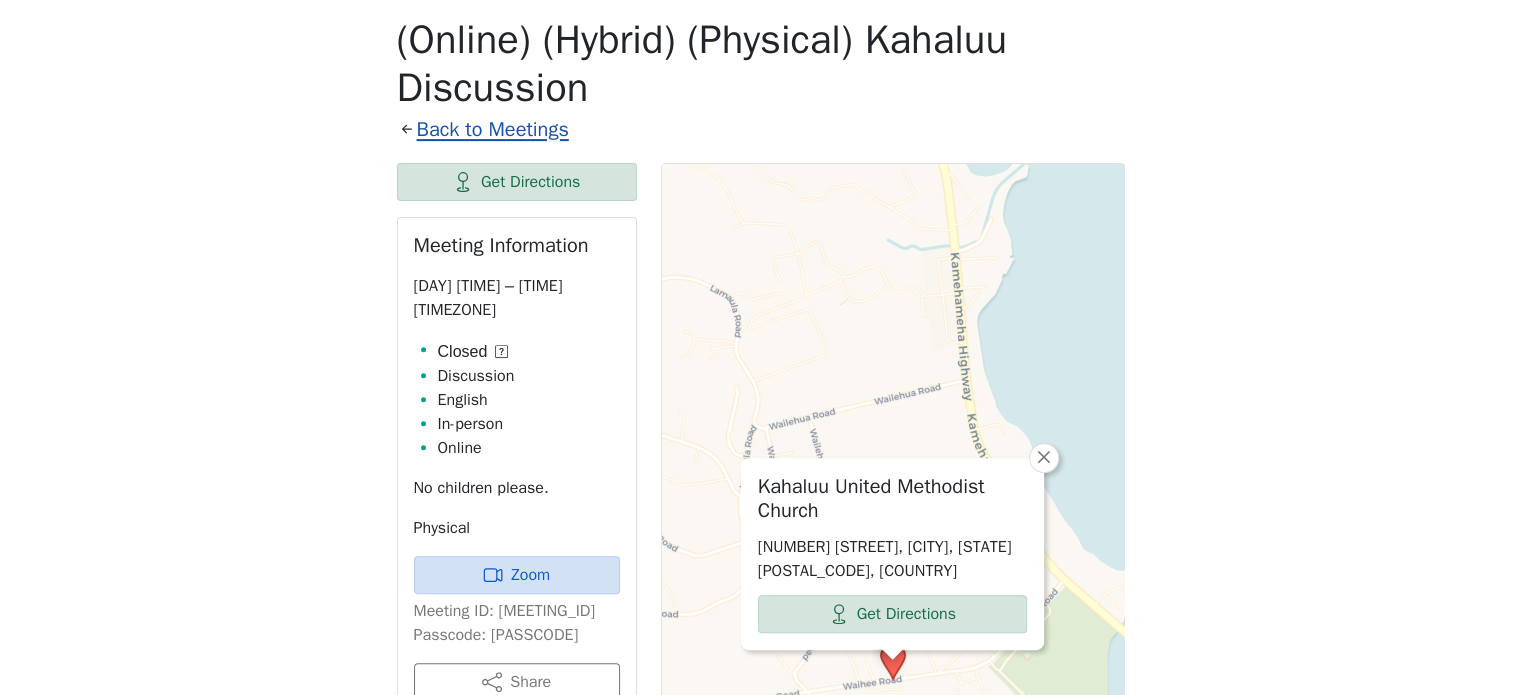 click on "Back to Meetings" at bounding box center (493, 129) 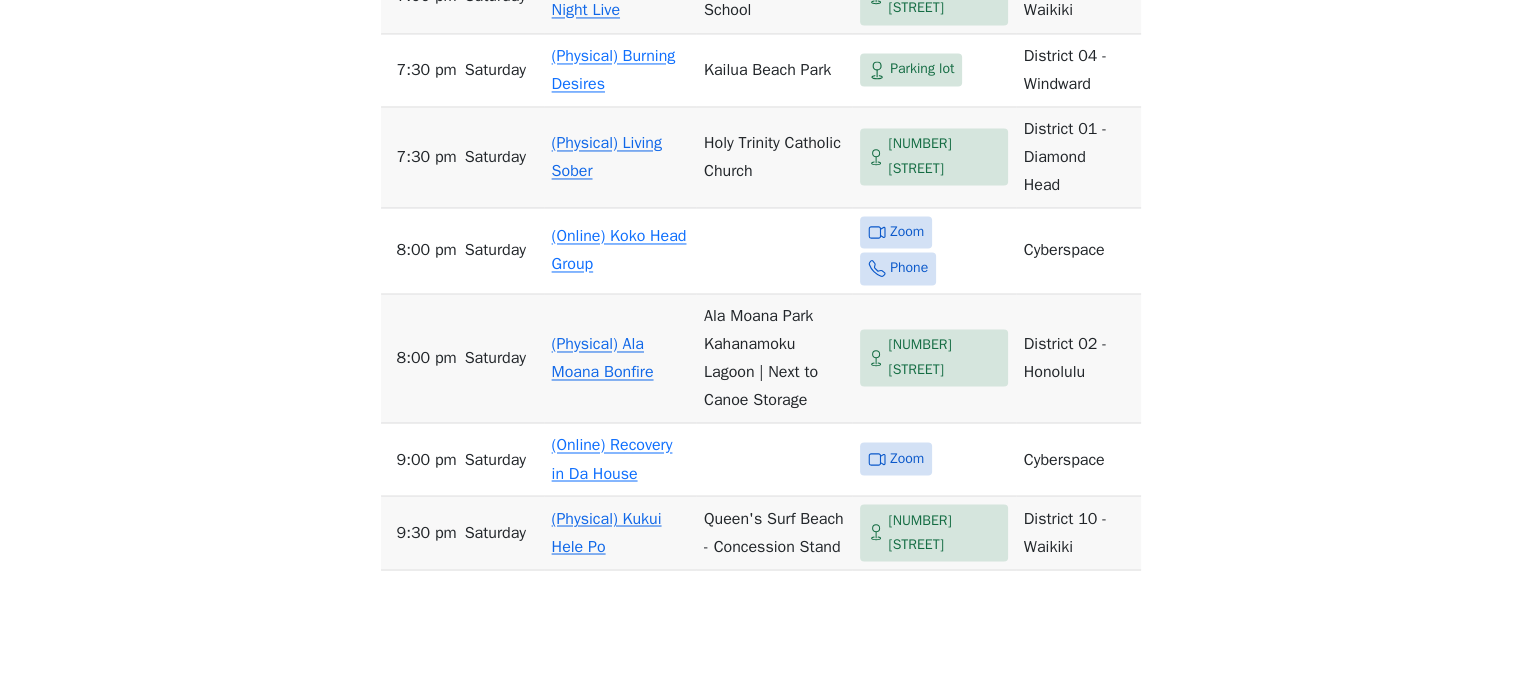 scroll, scrollTop: 3398, scrollLeft: 0, axis: vertical 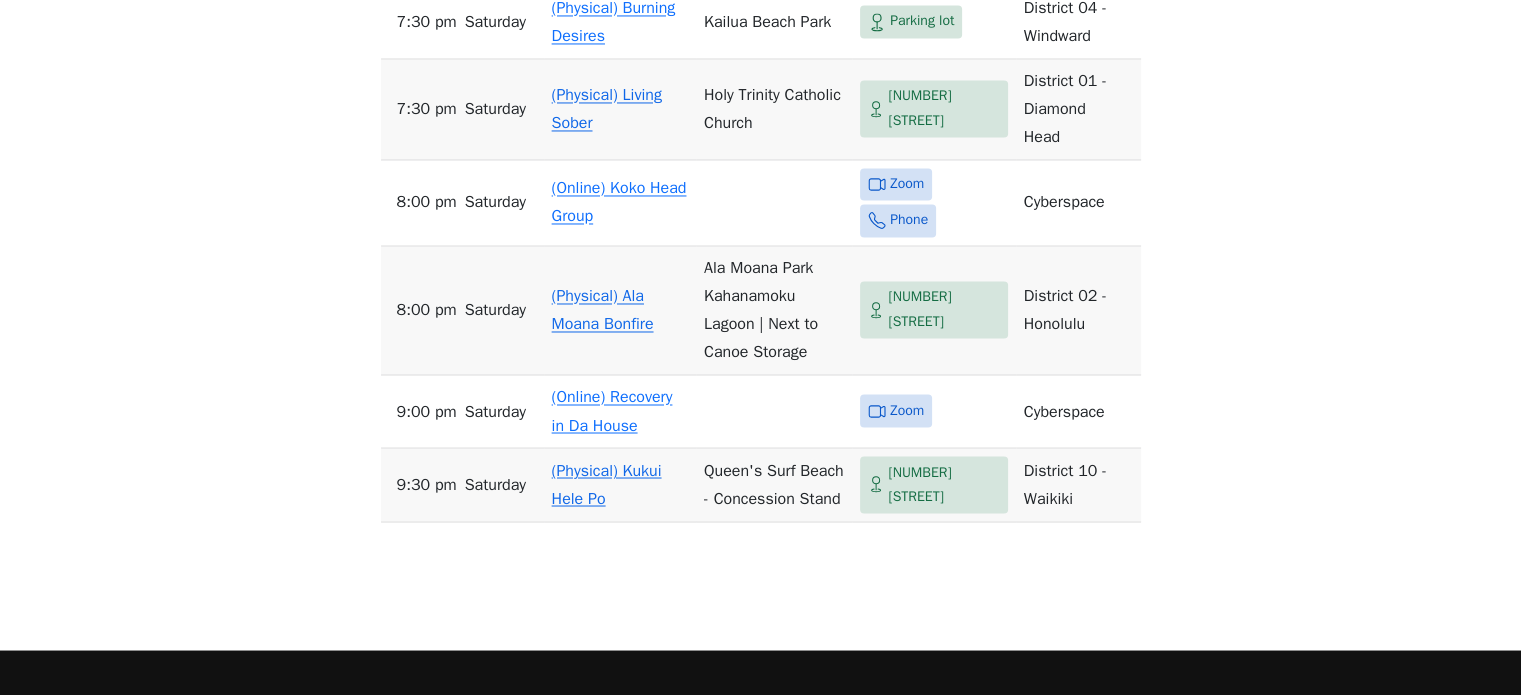 click on "(Physical) Ala Moana Bonfire" at bounding box center [603, 310] 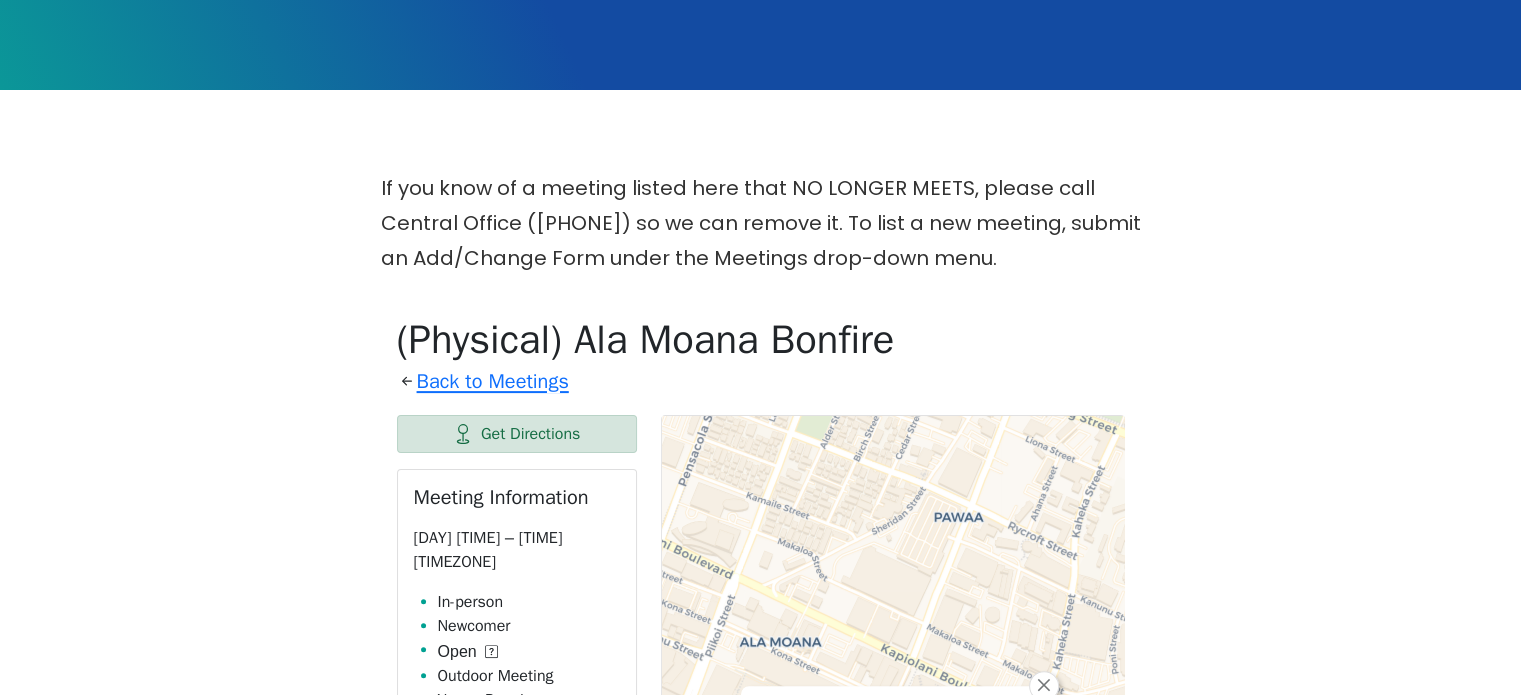 scroll, scrollTop: 0, scrollLeft: 0, axis: both 